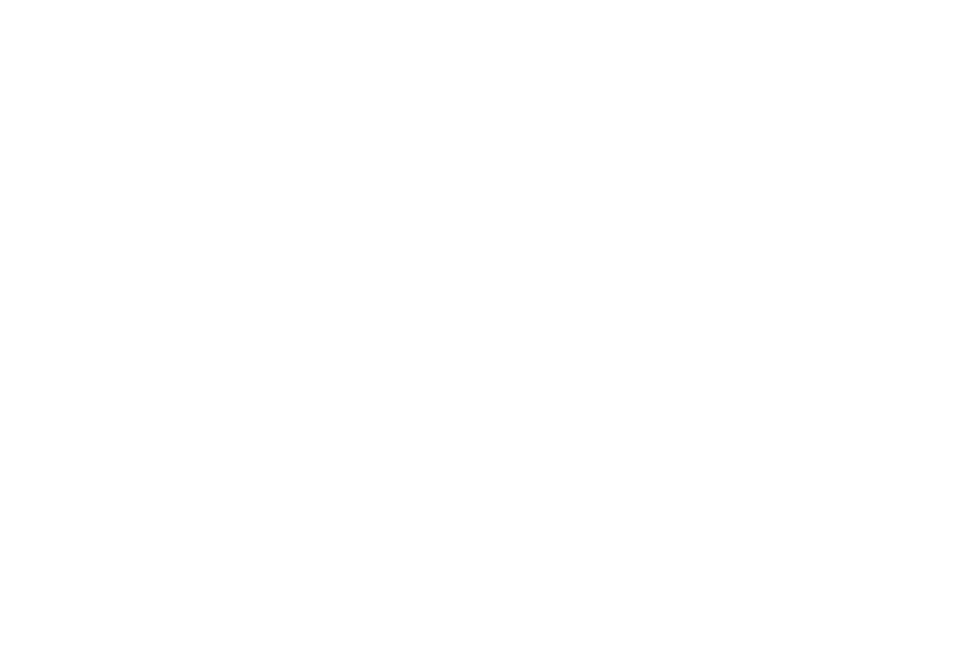 scroll, scrollTop: 0, scrollLeft: 0, axis: both 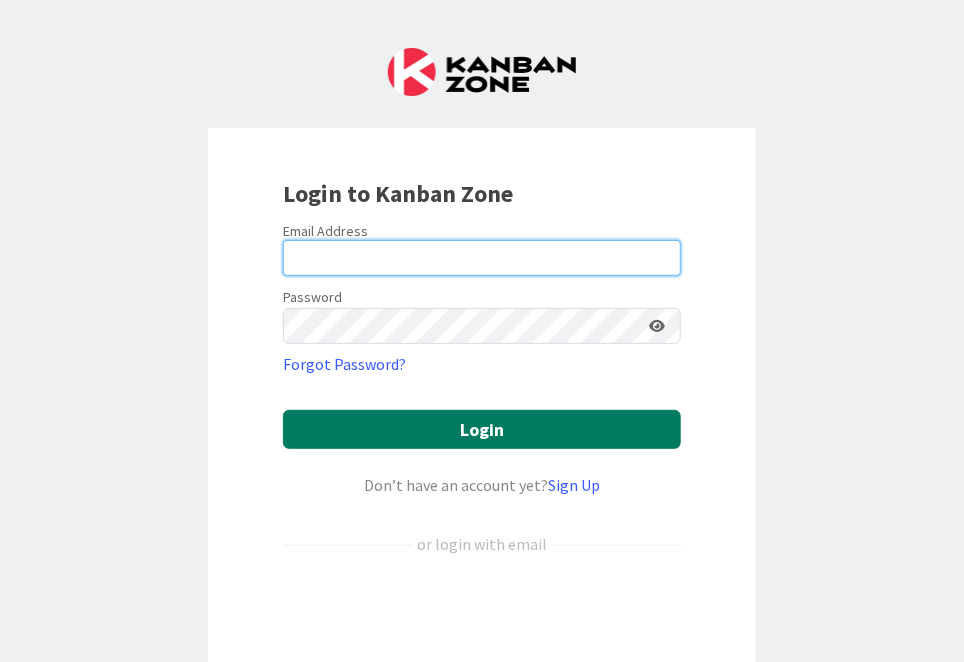 type on "bwhite@orthmanconveying.com" 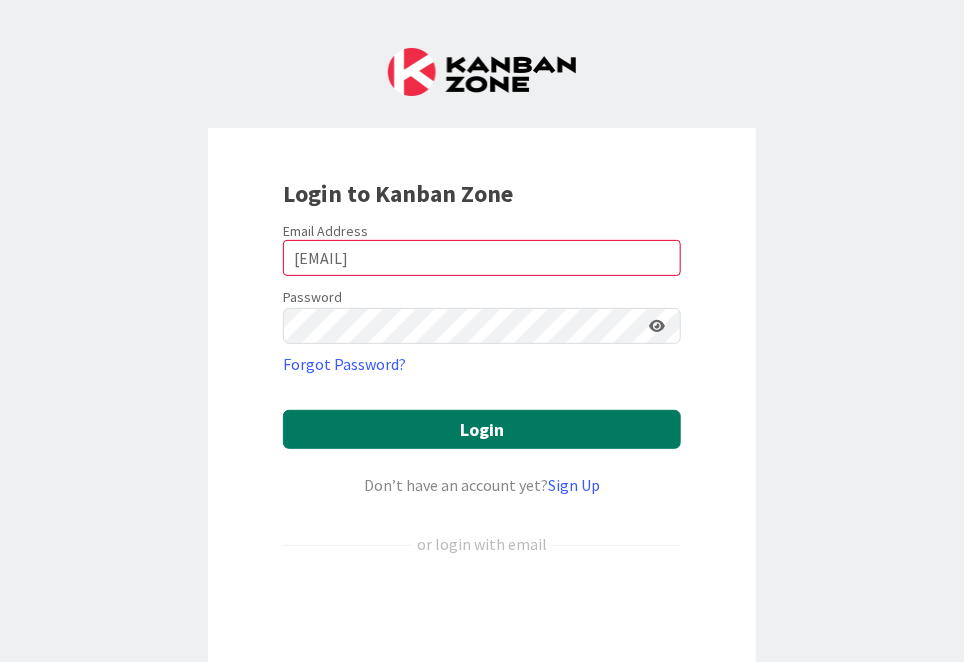 drag, startPoint x: 461, startPoint y: 422, endPoint x: 474, endPoint y: 421, distance: 13.038404 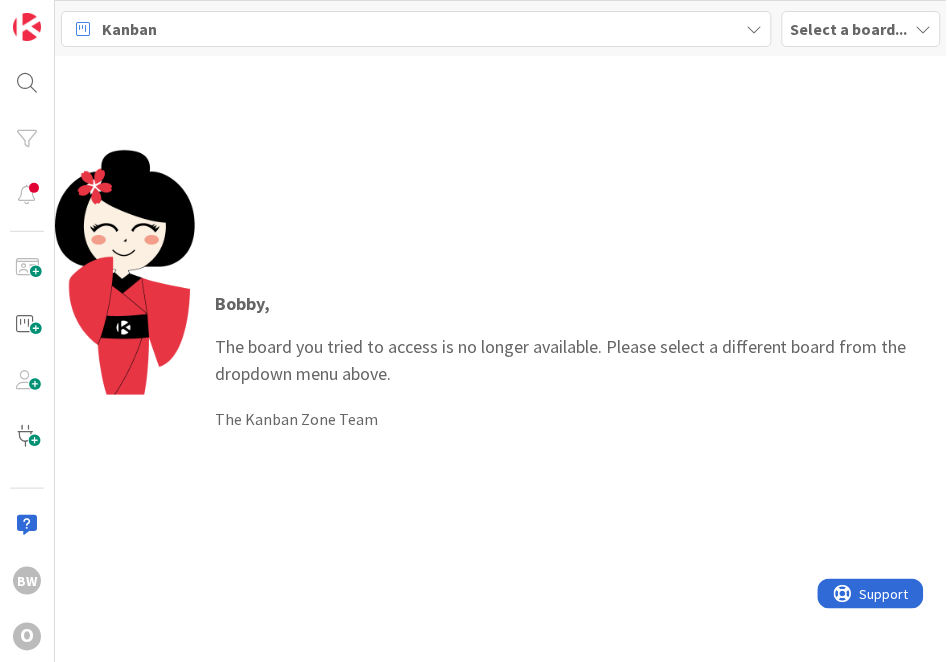scroll, scrollTop: 0, scrollLeft: 0, axis: both 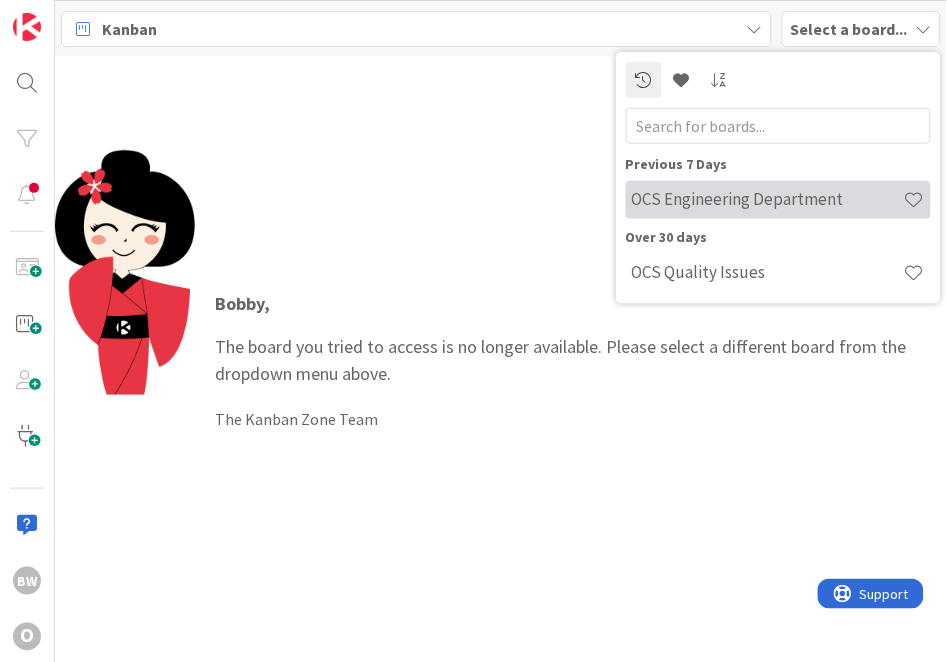 click on "OCS Engineering Department" at bounding box center [768, 199] 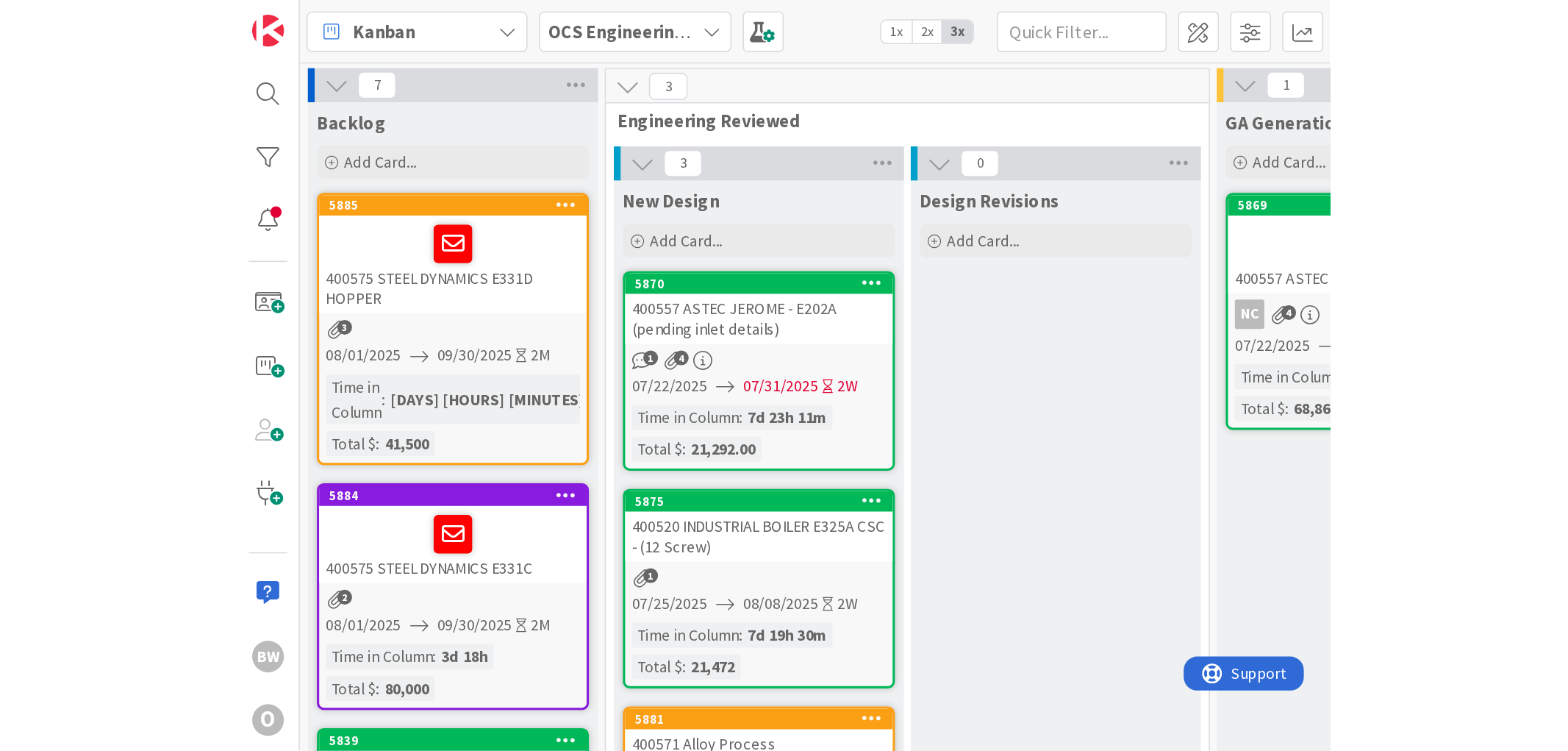 scroll, scrollTop: 0, scrollLeft: 0, axis: both 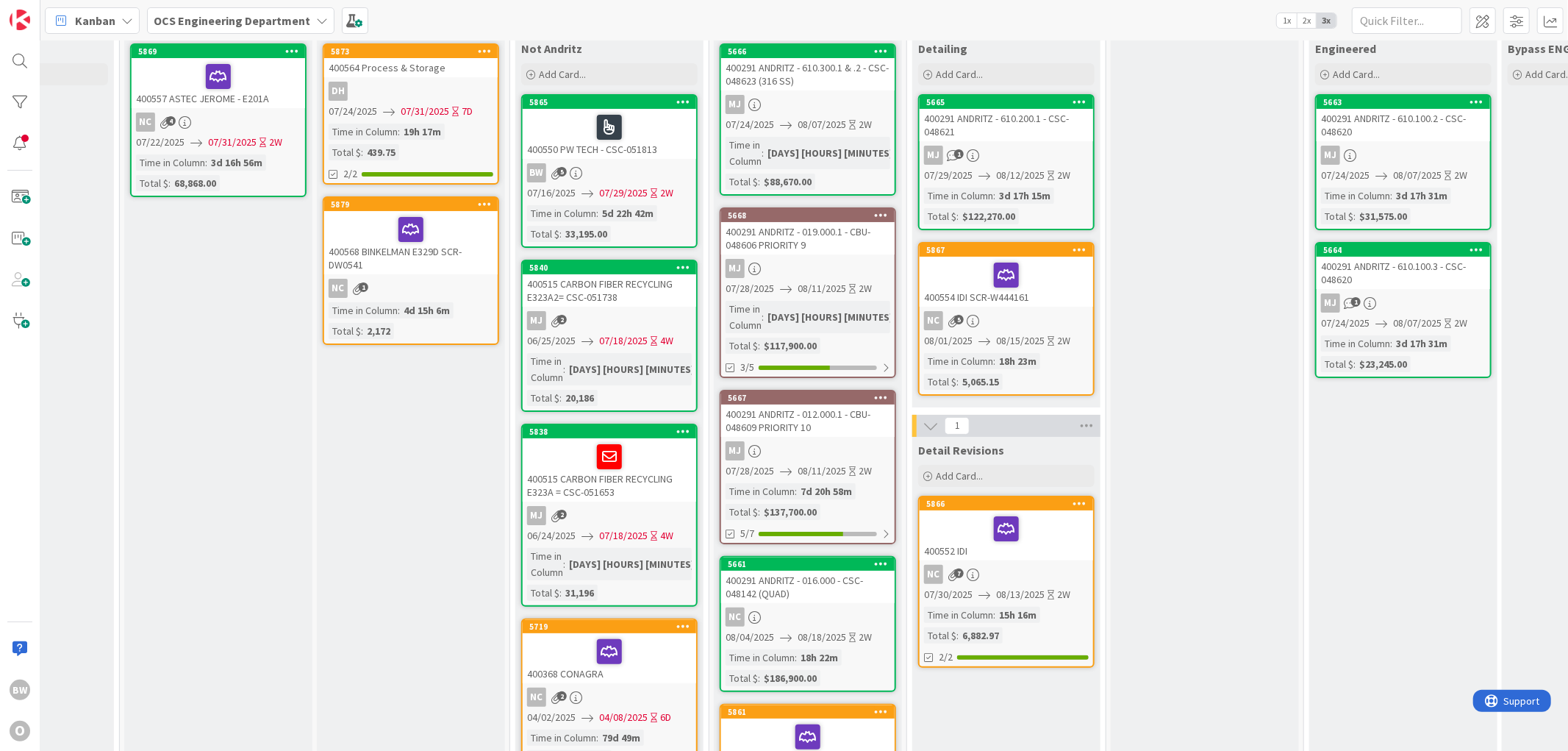 click on "400291 ANDRITZ - 016.000 - CSC-048142 (QUAD)" at bounding box center (808, 587) 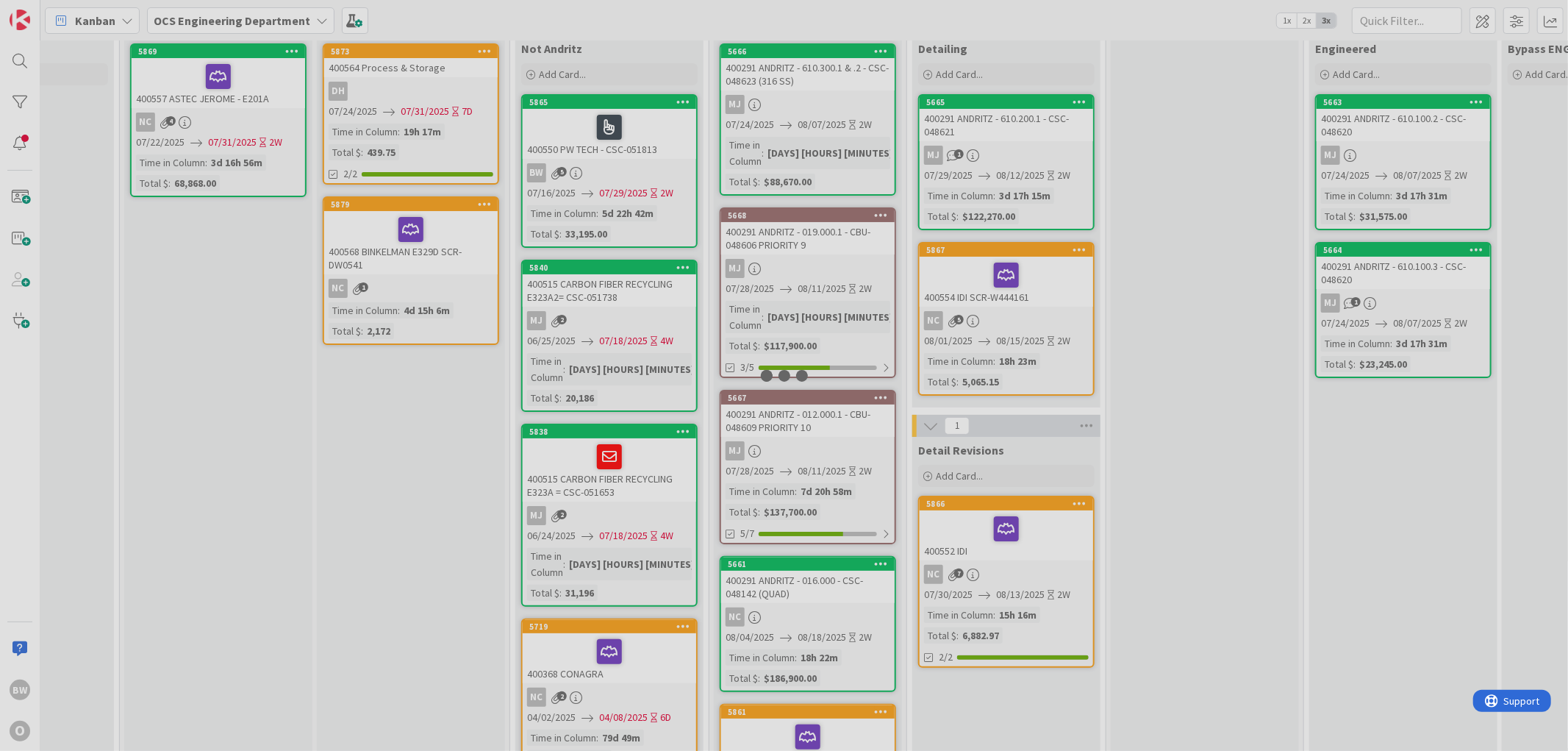 click at bounding box center [784, 375] 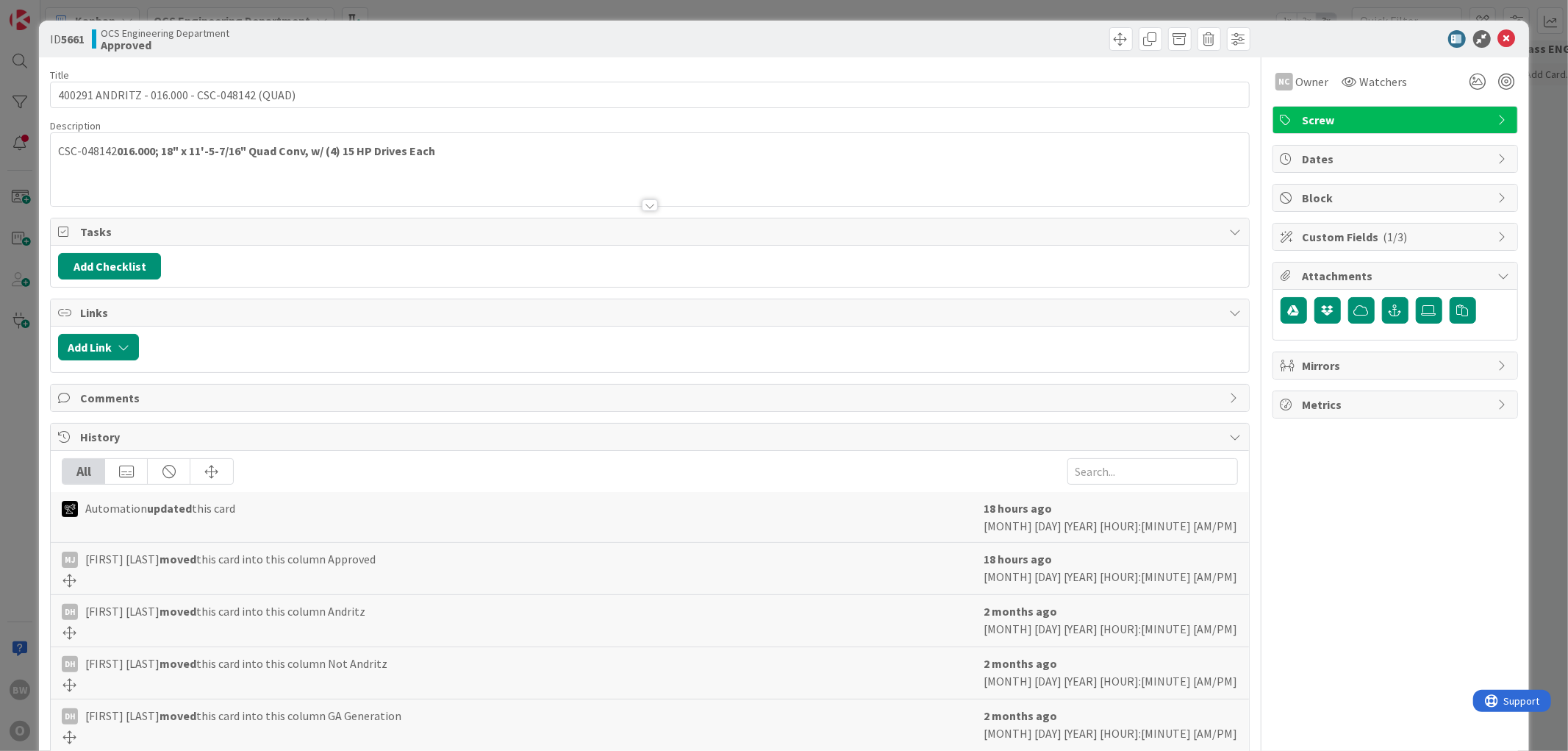 scroll, scrollTop: 0, scrollLeft: 0, axis: both 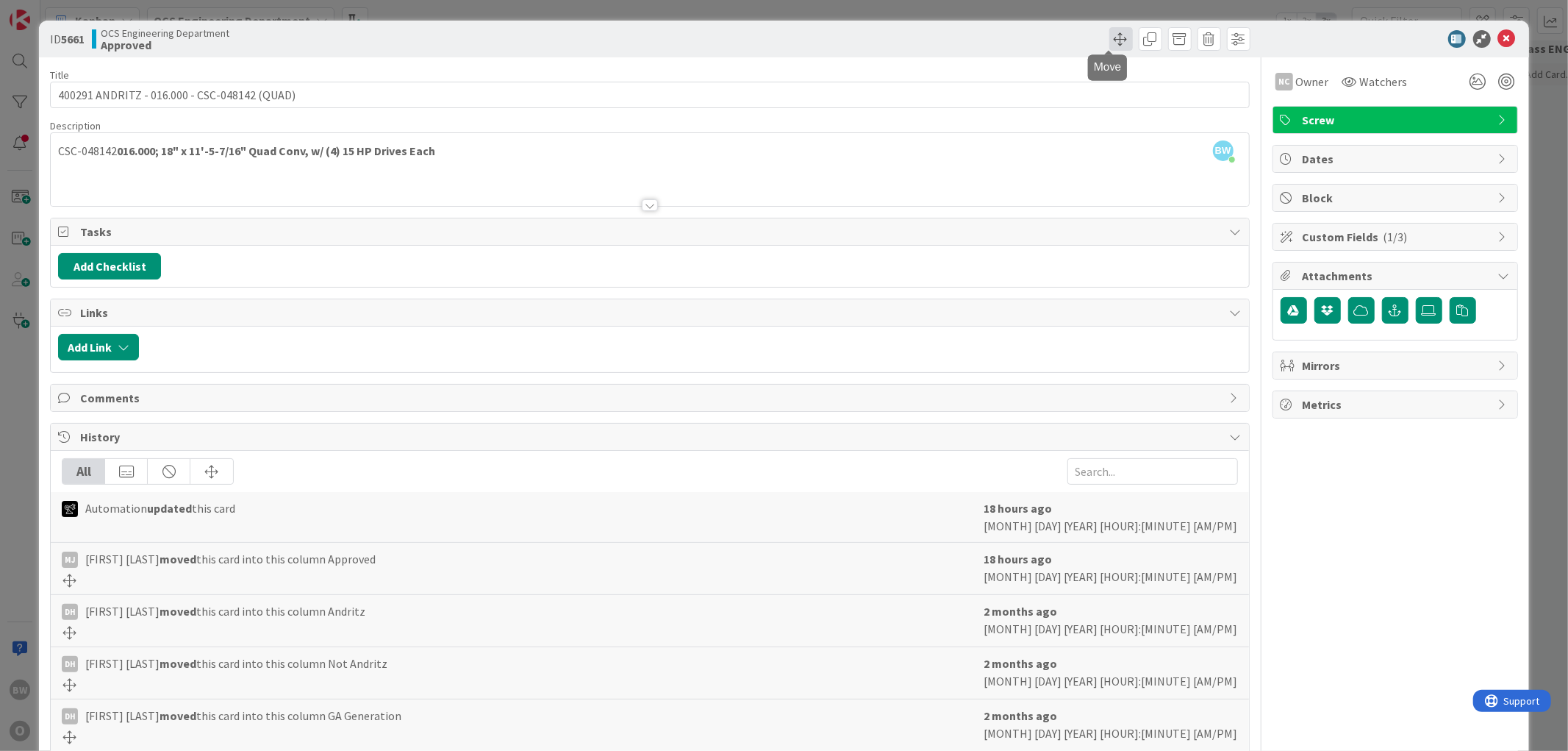 click at bounding box center [1121, 39] 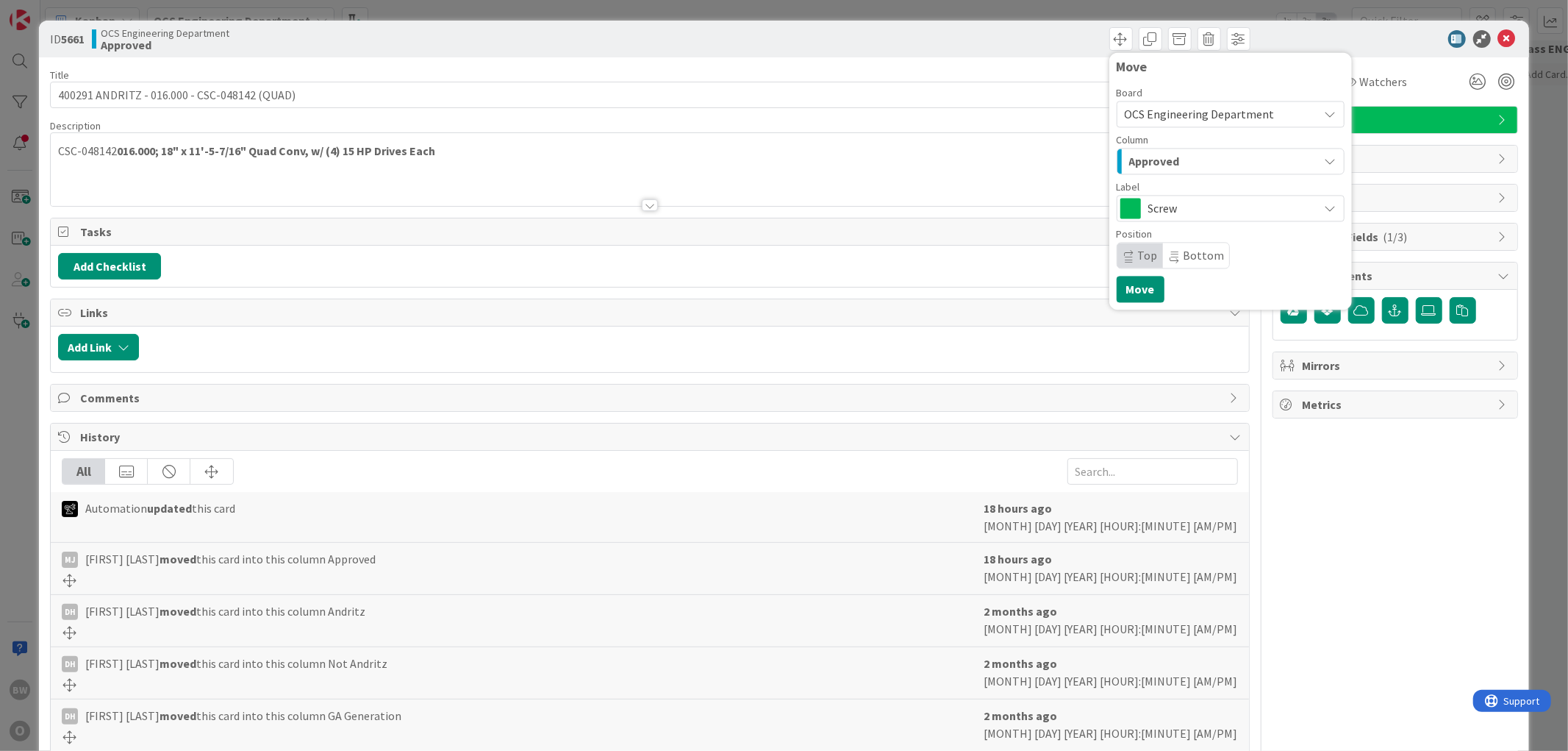 click on "Approved" at bounding box center (1154, 161) 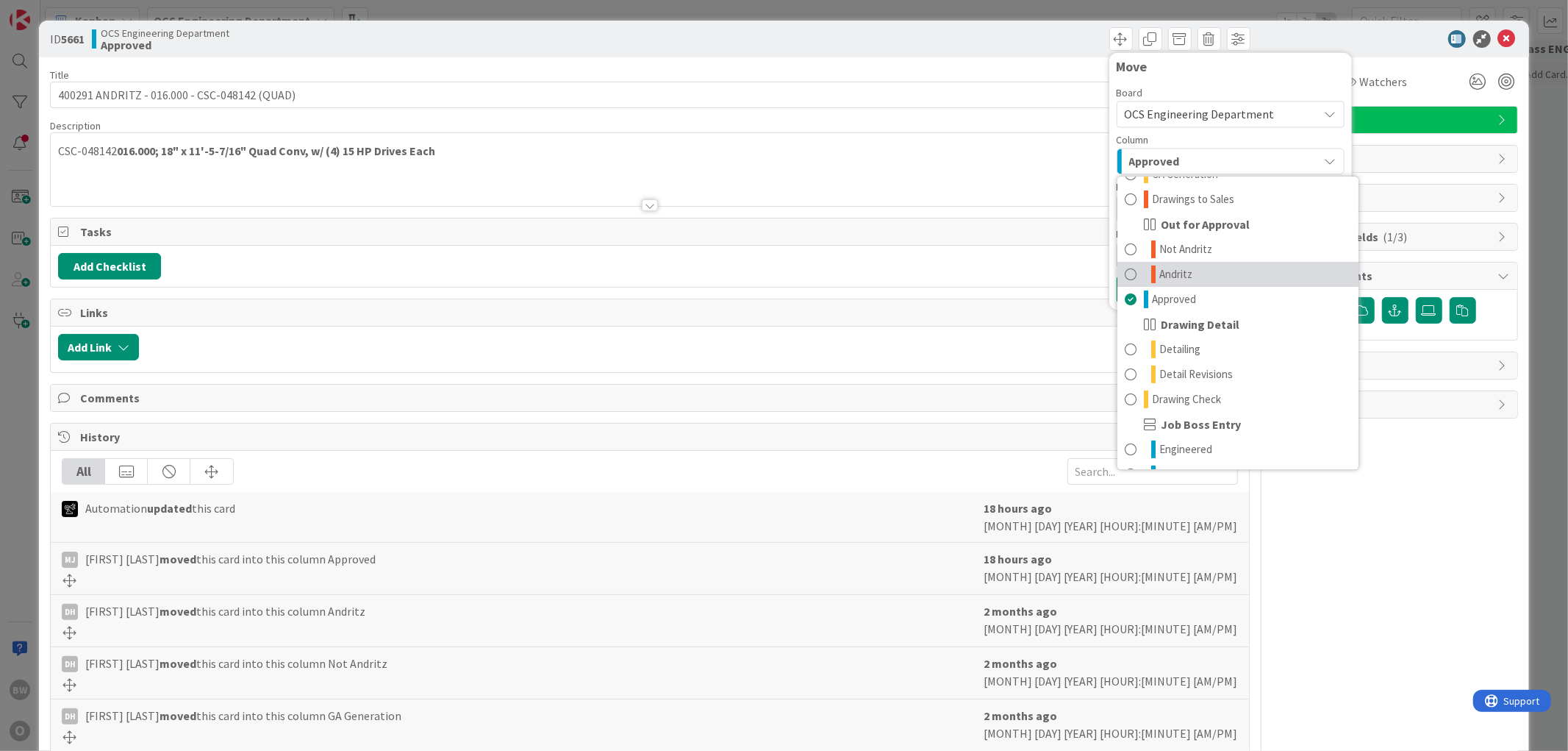 scroll, scrollTop: 163, scrollLeft: 0, axis: vertical 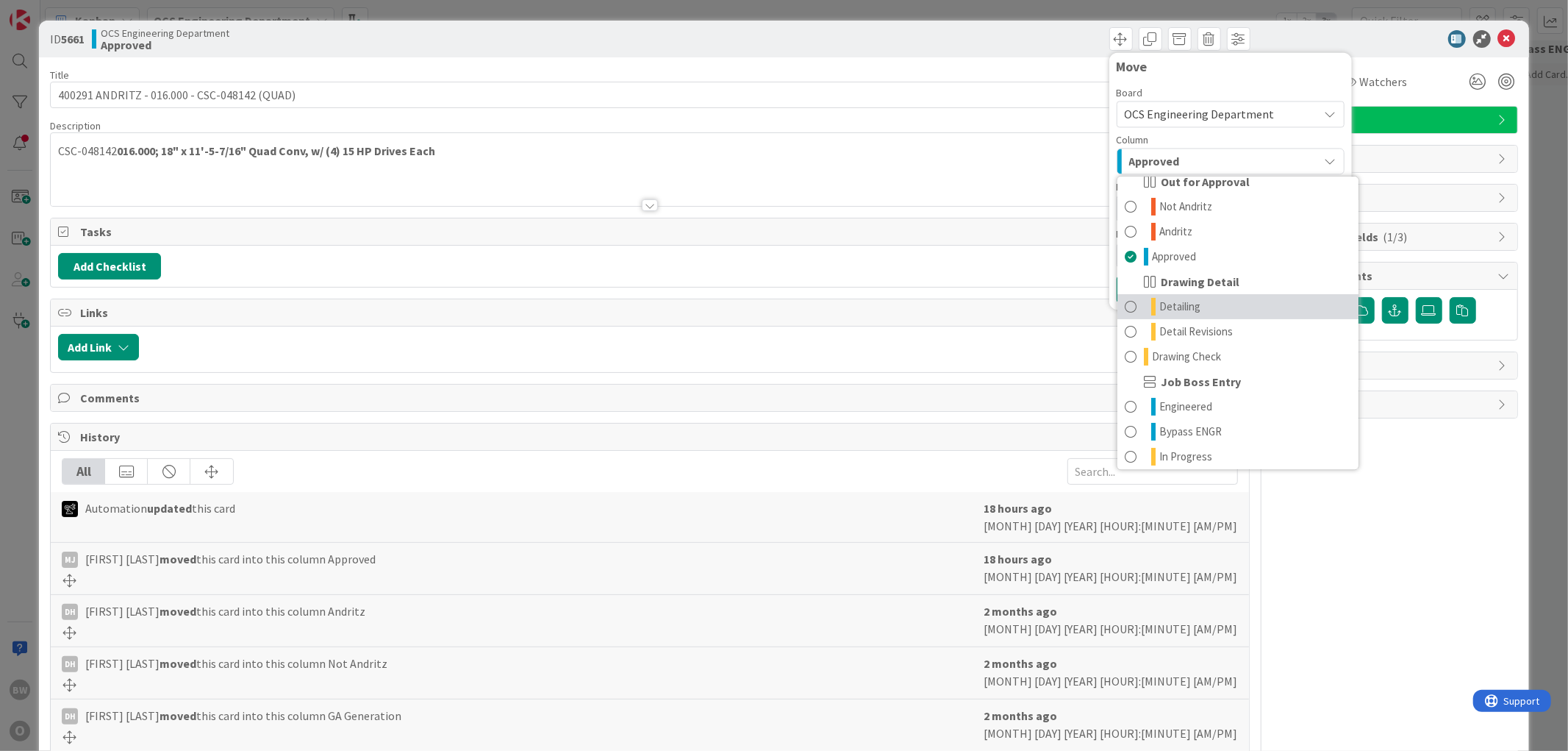 click on "Detailing" at bounding box center (1180, 307) 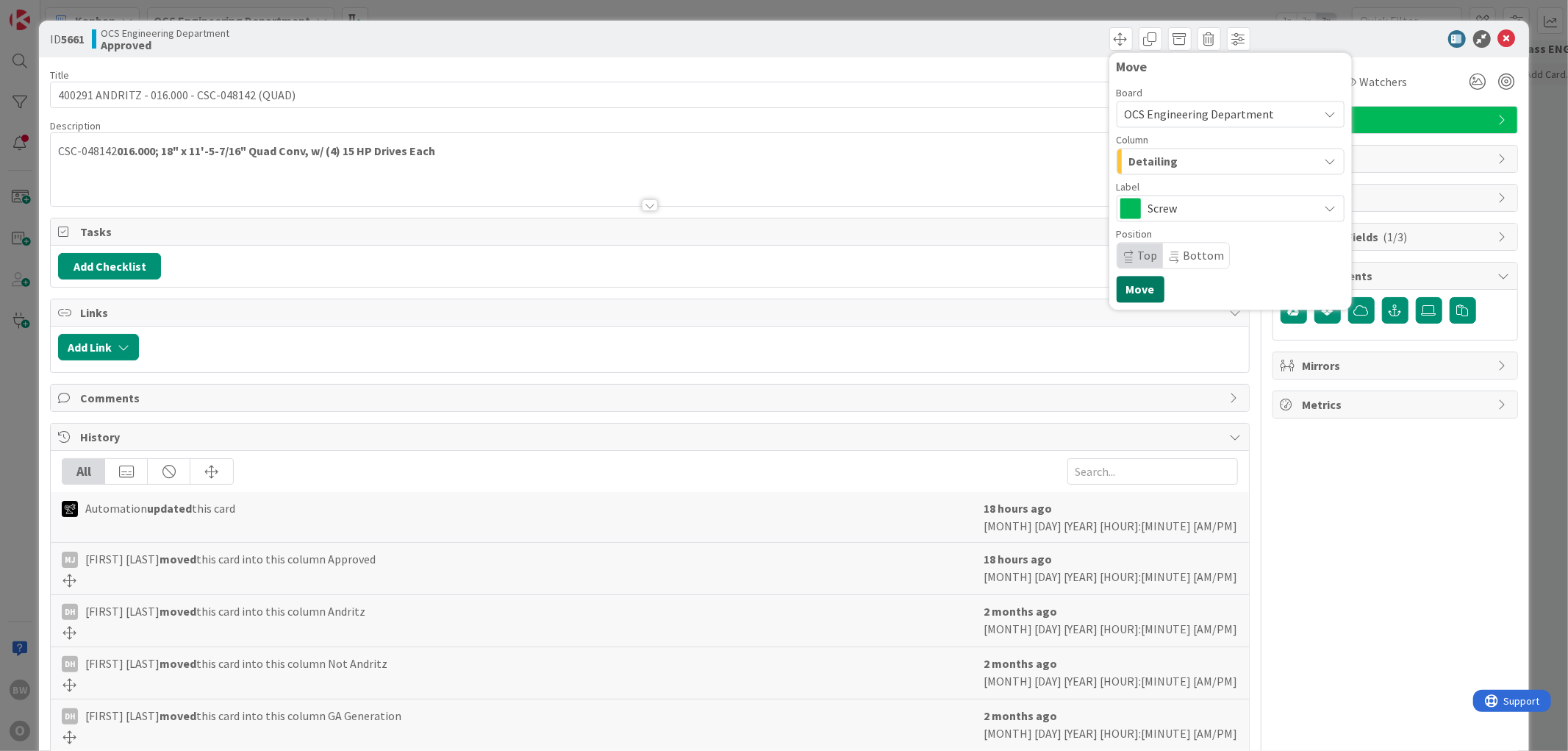 click on "Move" at bounding box center (1140, 289) 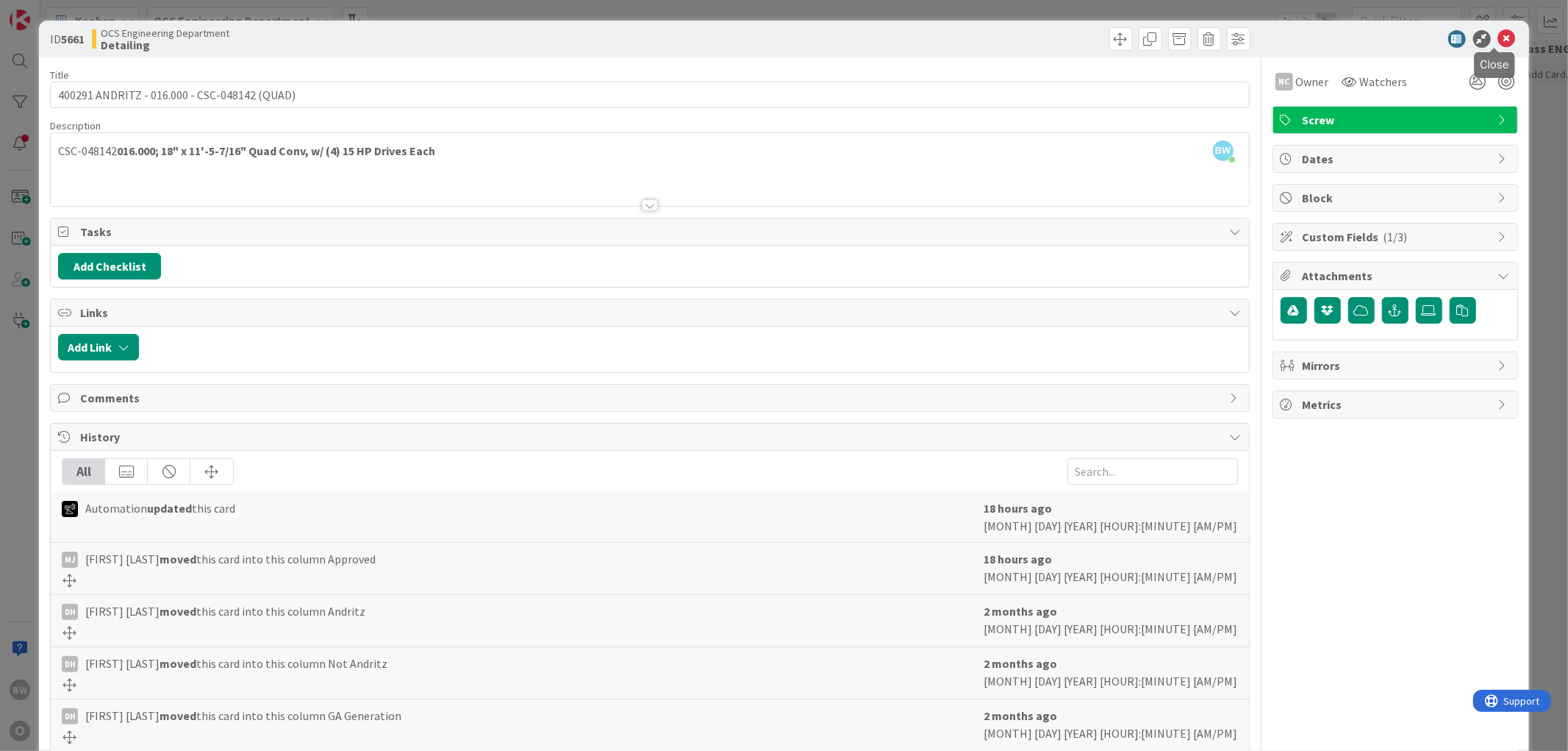 click at bounding box center (1507, 39) 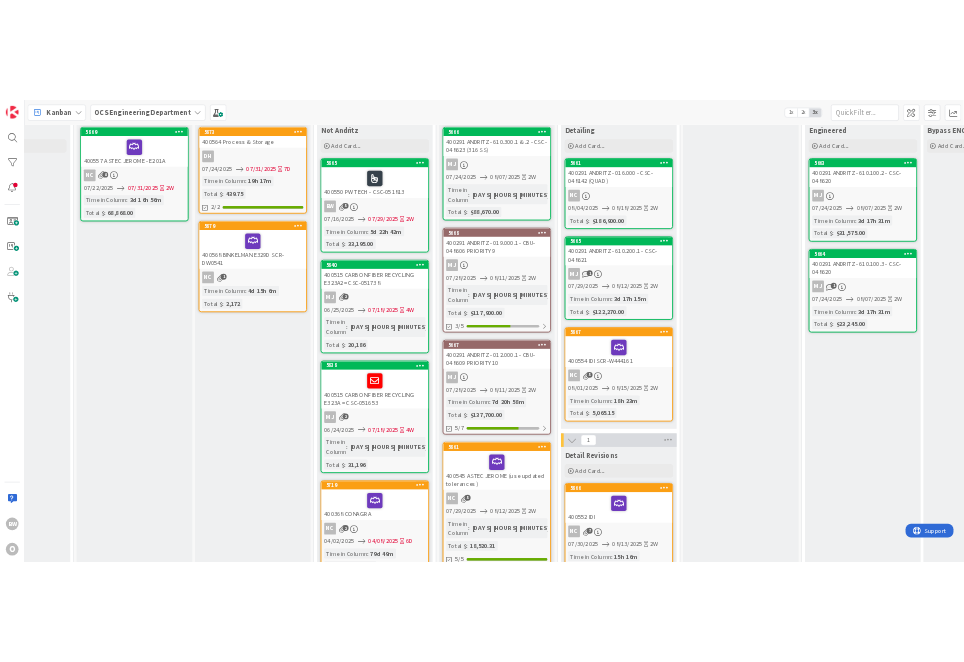 scroll, scrollTop: 0, scrollLeft: 0, axis: both 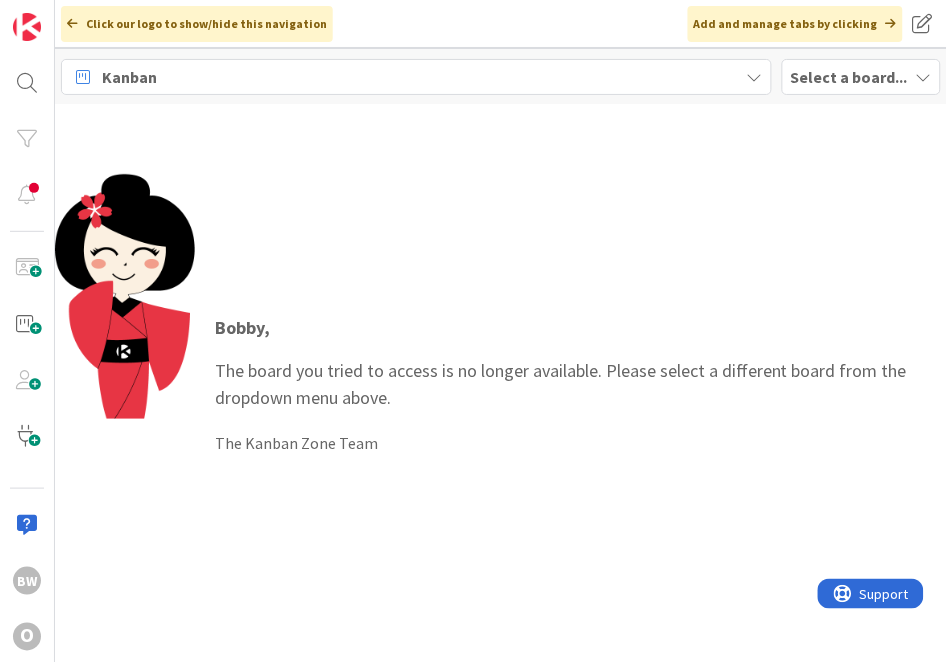 click on "Select a board..." at bounding box center [849, 77] 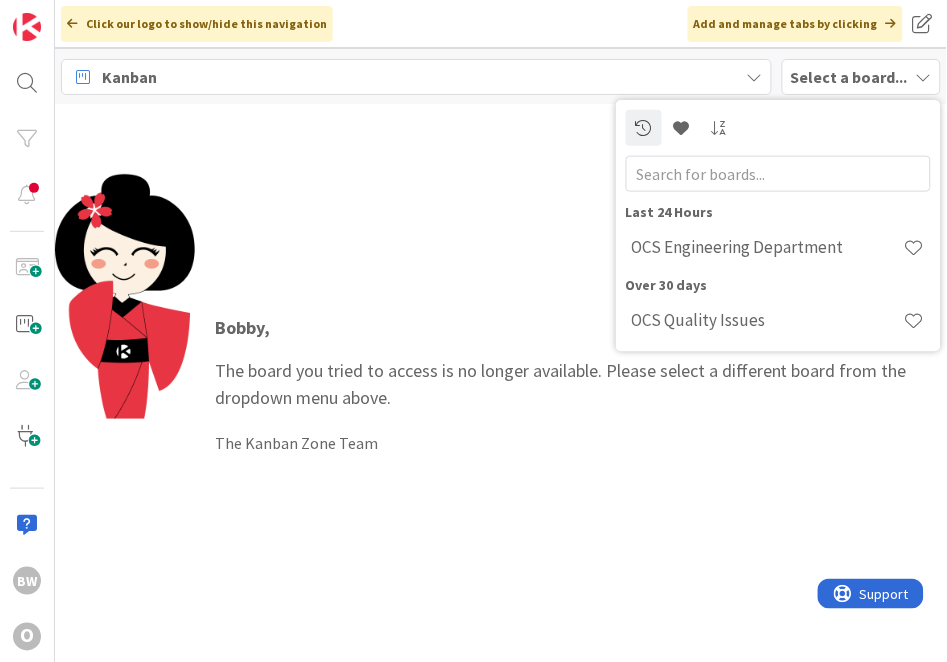 scroll, scrollTop: 0, scrollLeft: 0, axis: both 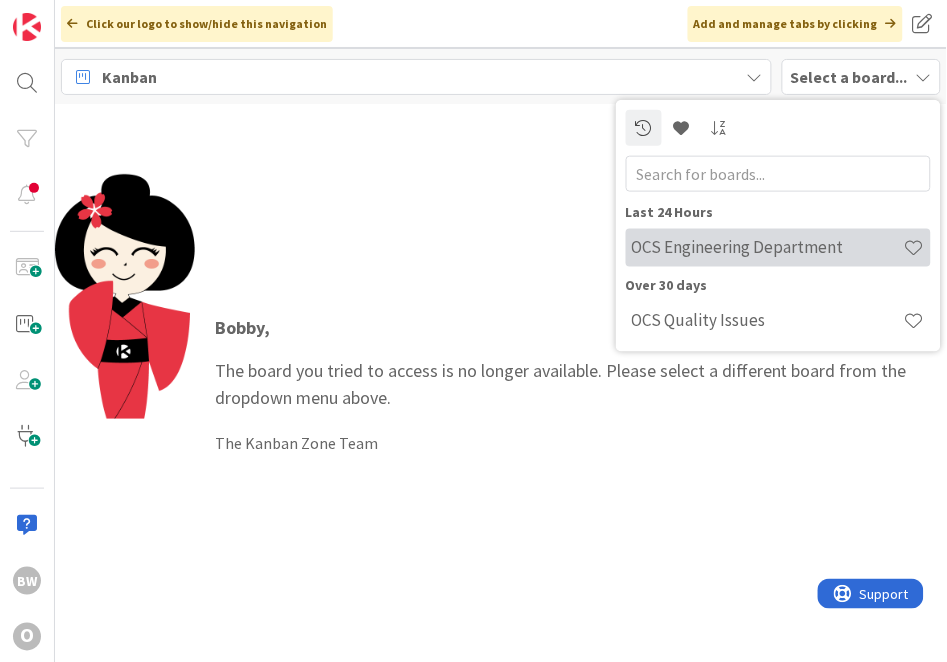 click on "OCS Engineering Department" at bounding box center (768, 247) 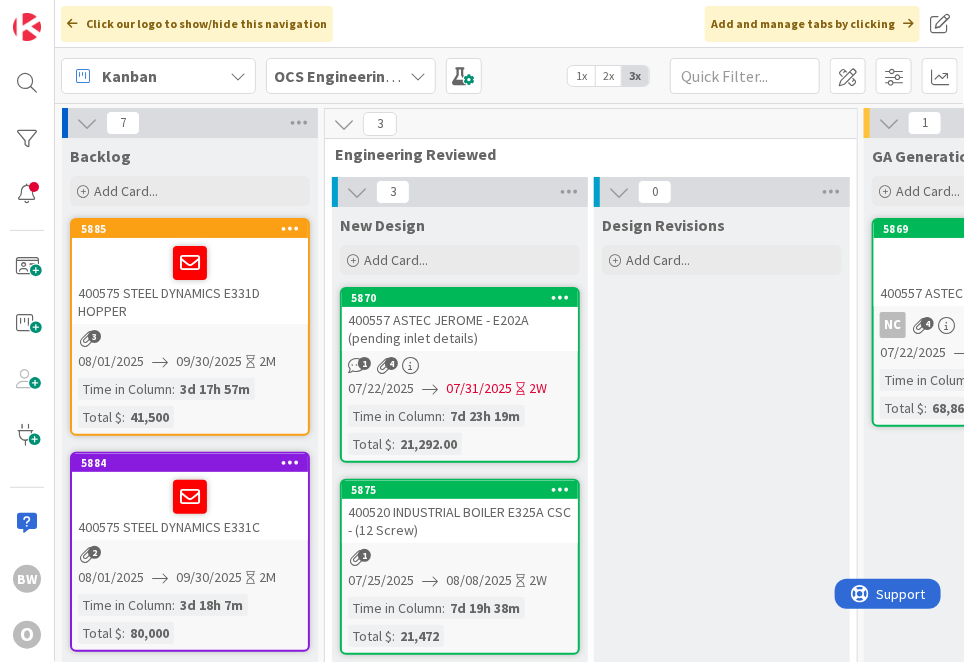 scroll, scrollTop: 0, scrollLeft: 0, axis: both 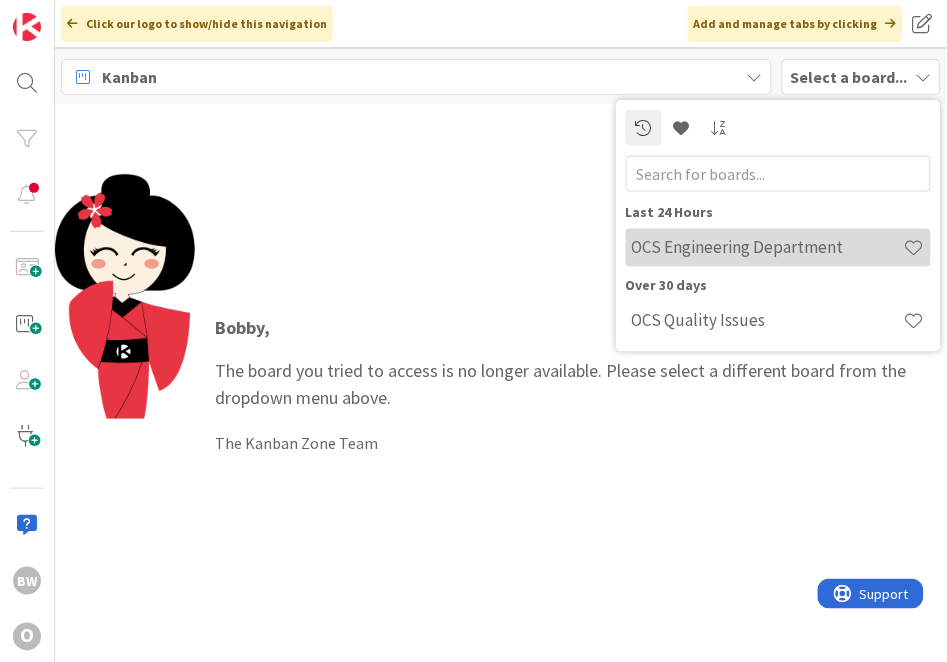 click on "OCS Engineering Department" at bounding box center (768, 247) 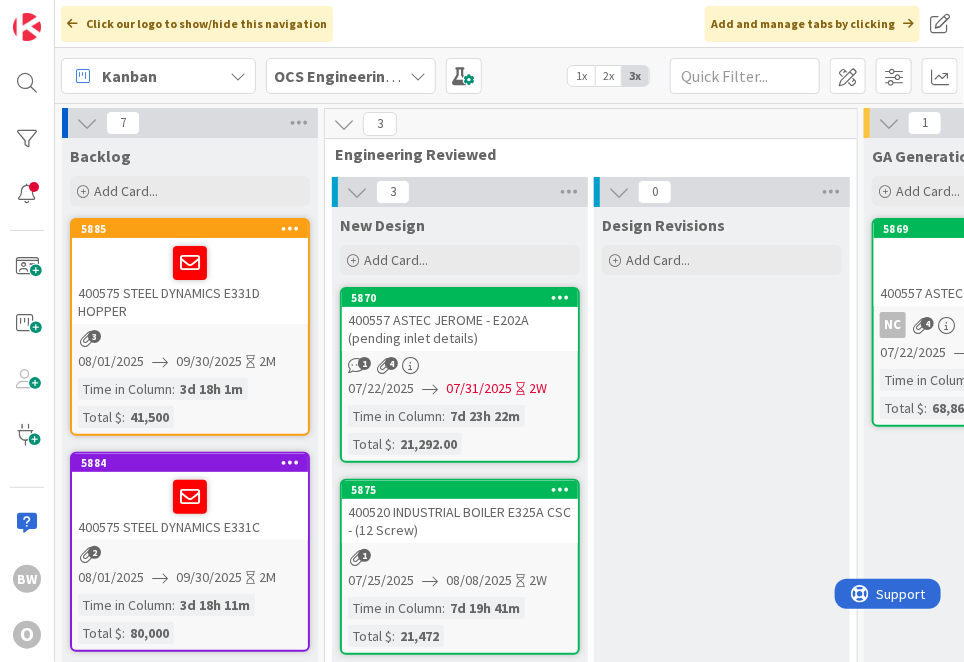 scroll, scrollTop: 0, scrollLeft: 0, axis: both 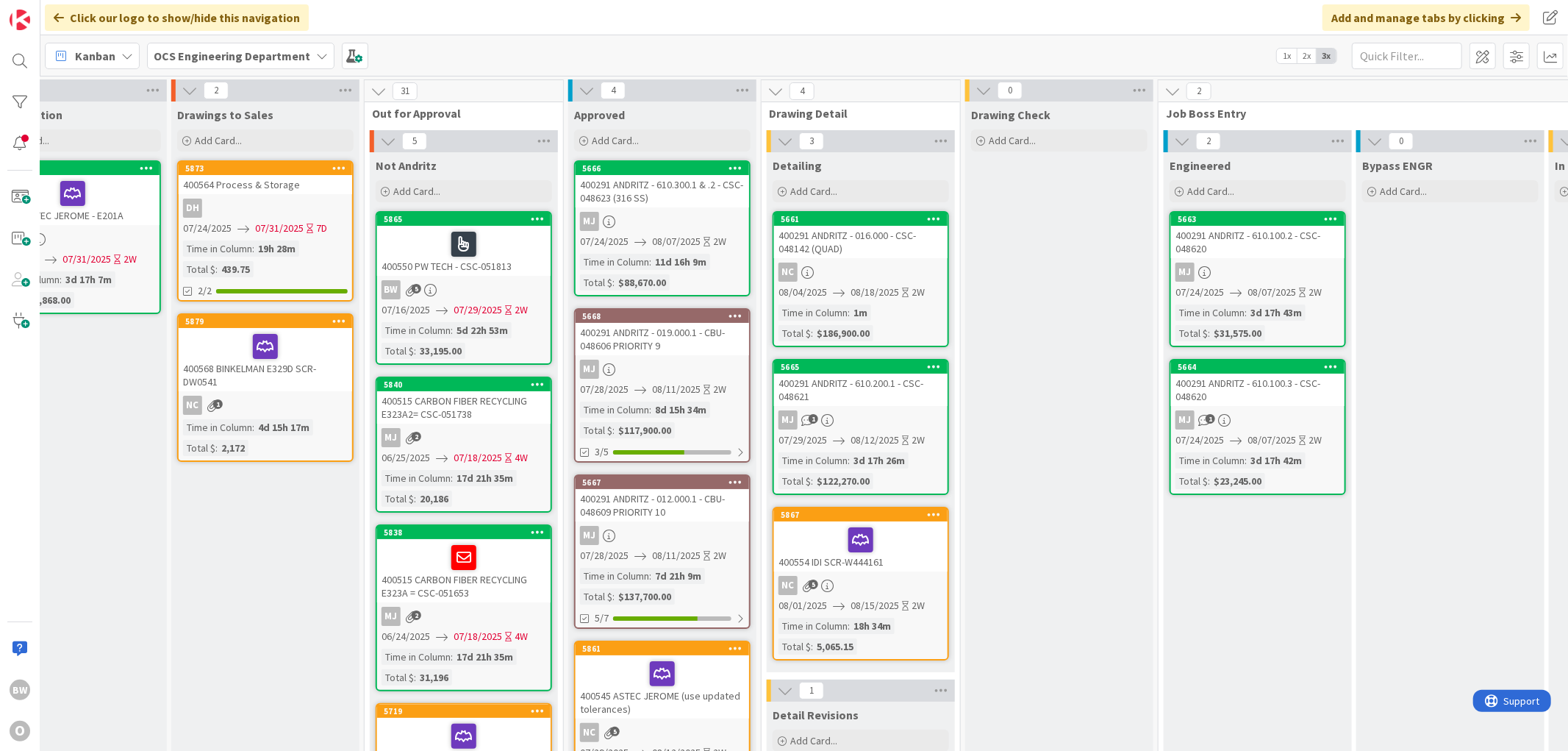 click on "400291 ANDRITZ - 016.000 - CSC-048142 (QUAD)" at bounding box center [861, 242] 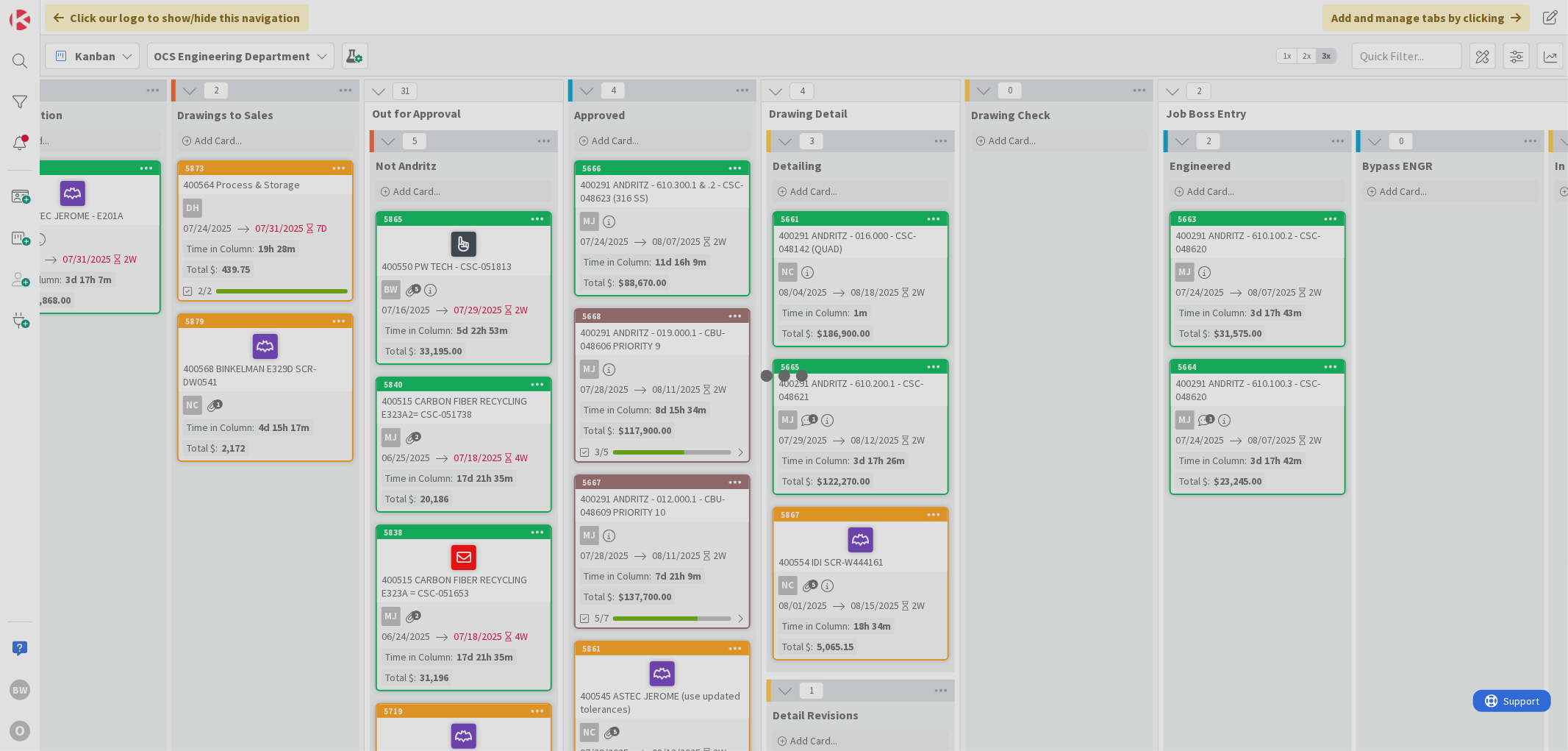 click at bounding box center (784, 375) 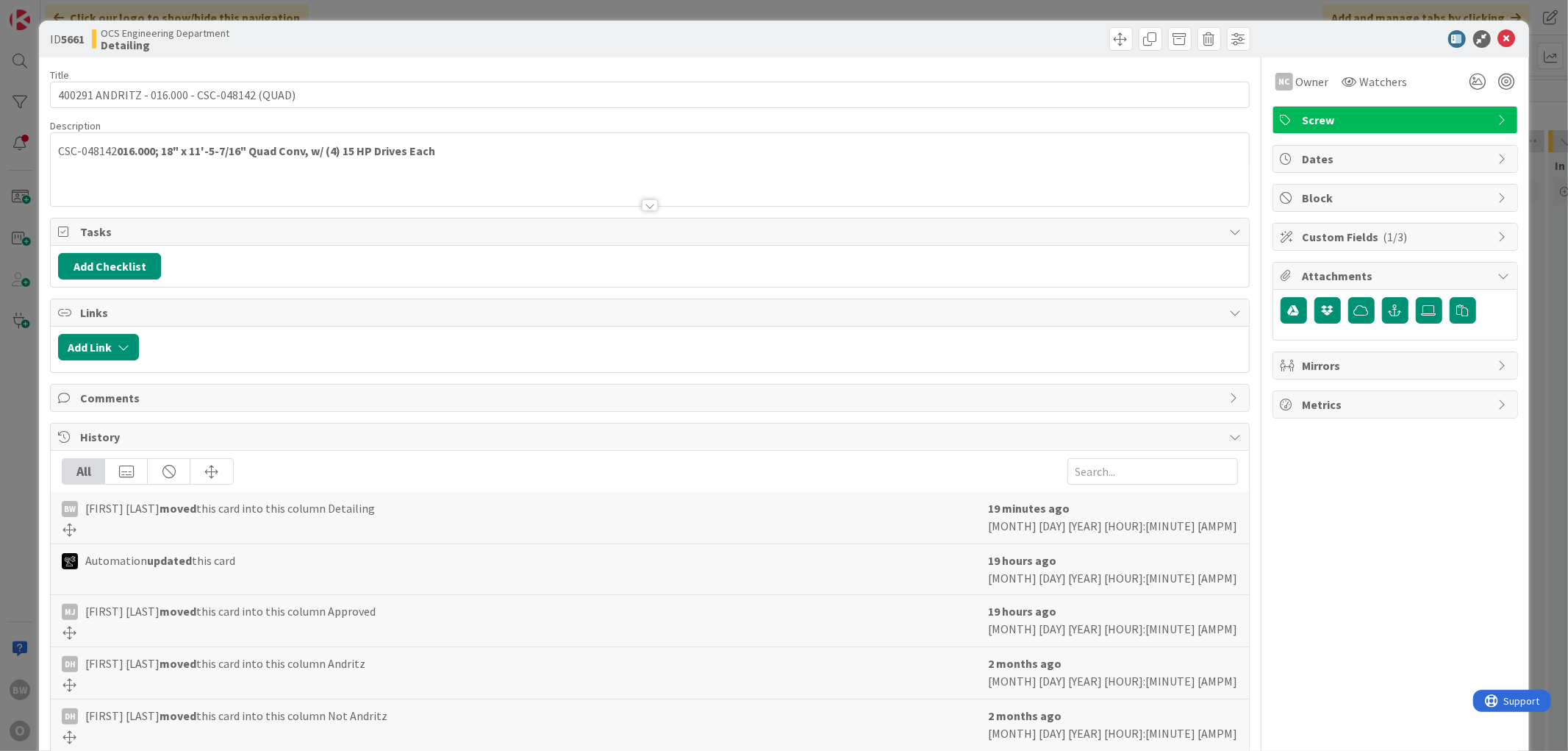 scroll, scrollTop: 0, scrollLeft: 0, axis: both 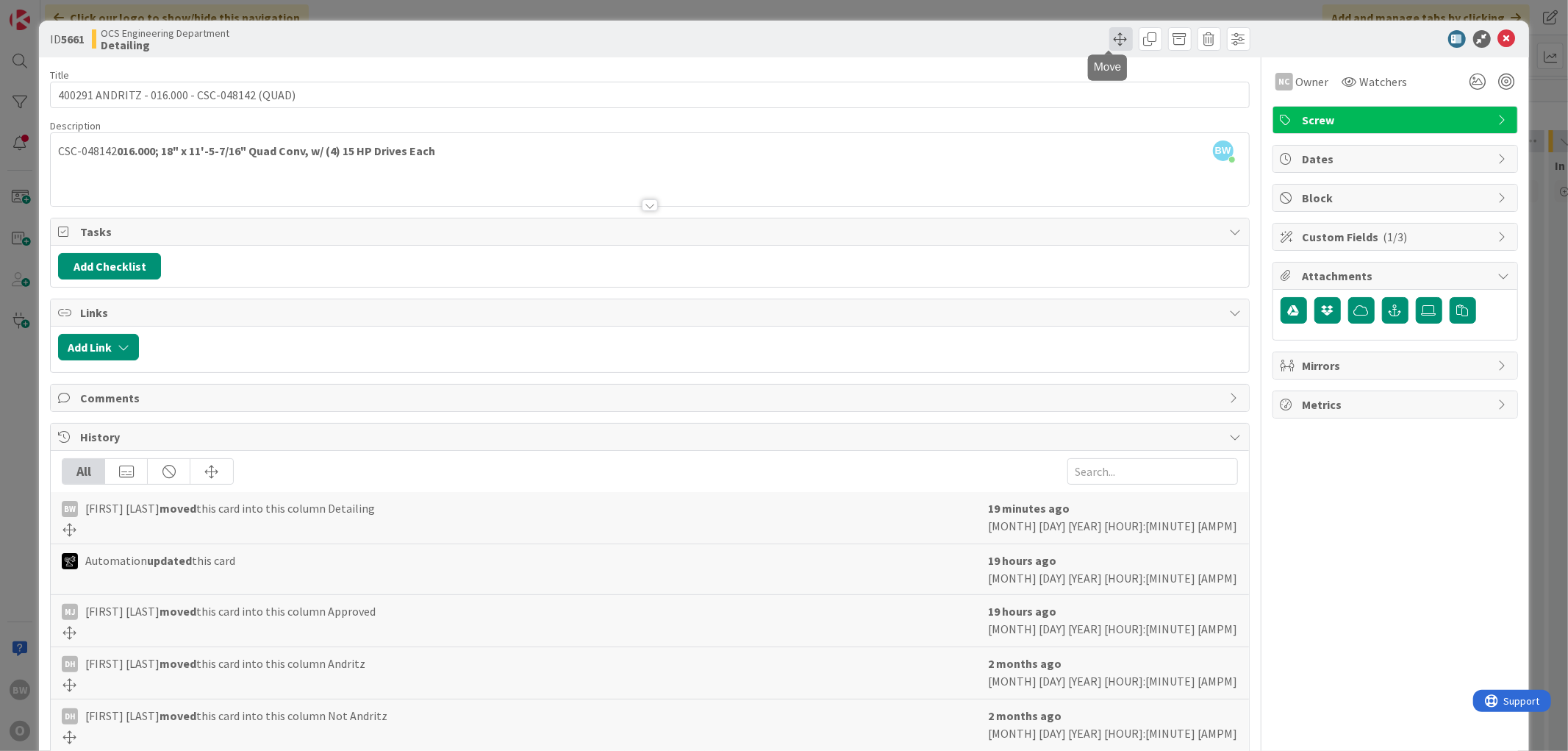 click at bounding box center [1121, 39] 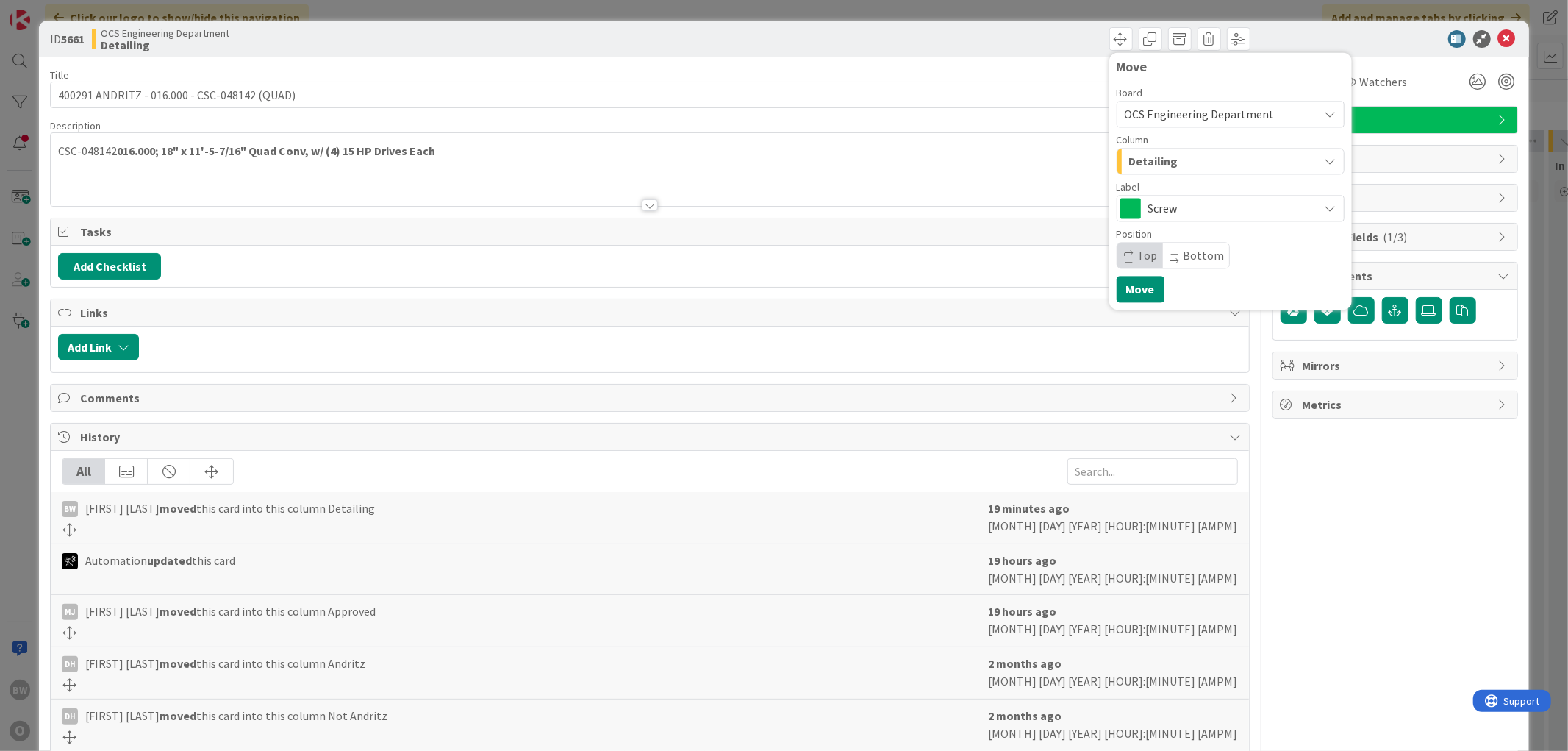 click on "Detailing" at bounding box center [1153, 161] 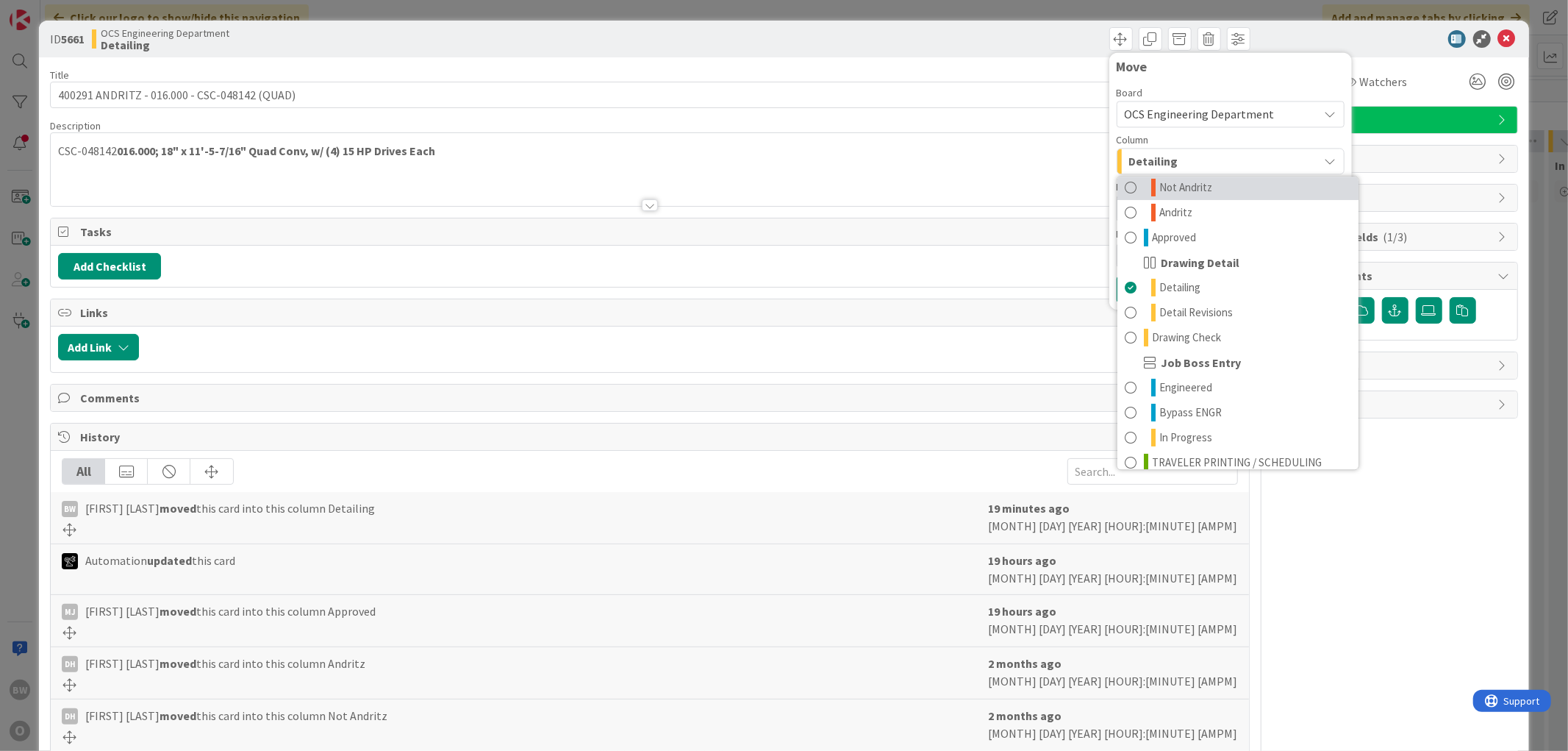 scroll, scrollTop: 194, scrollLeft: 0, axis: vertical 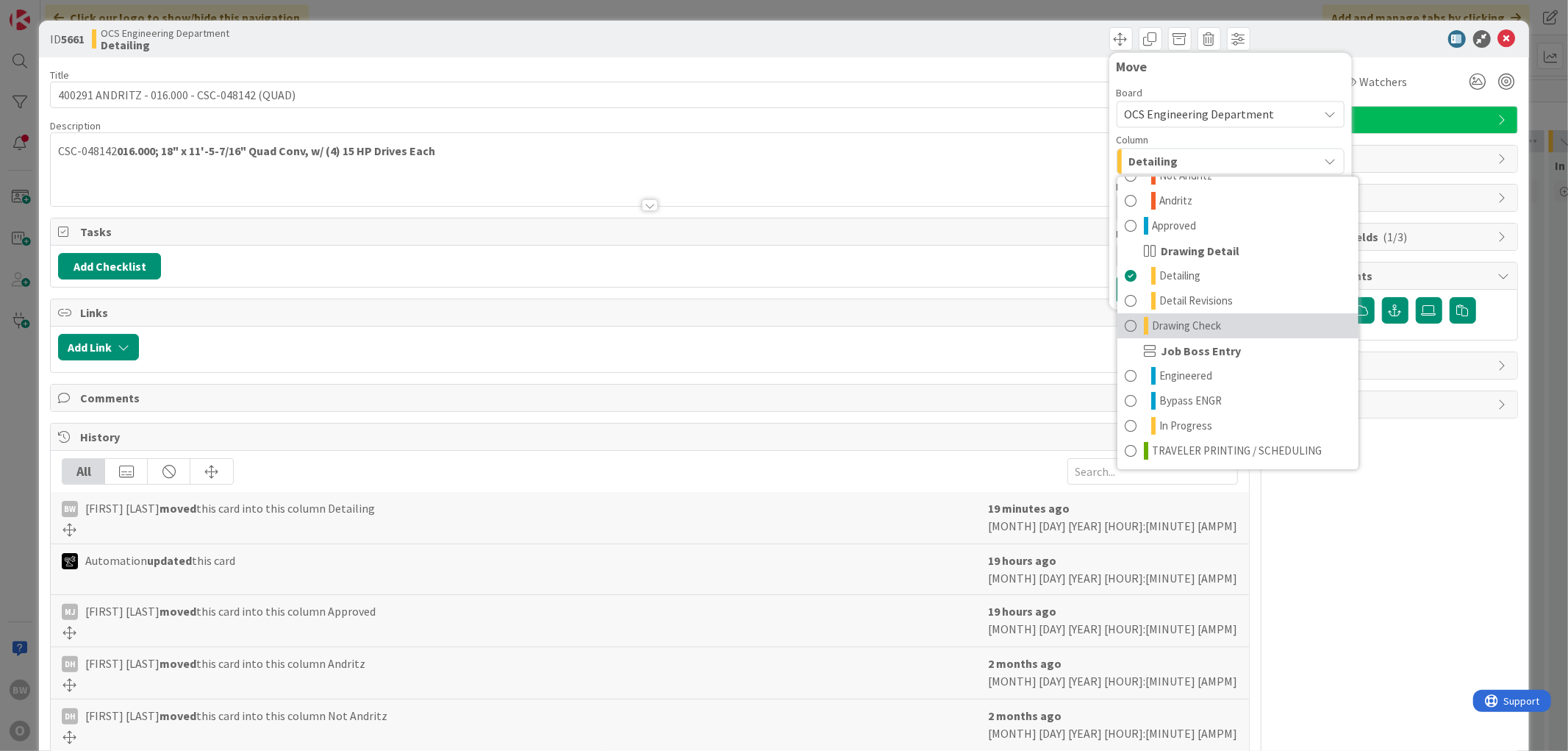 click on "Drawing Check" at bounding box center [1186, 326] 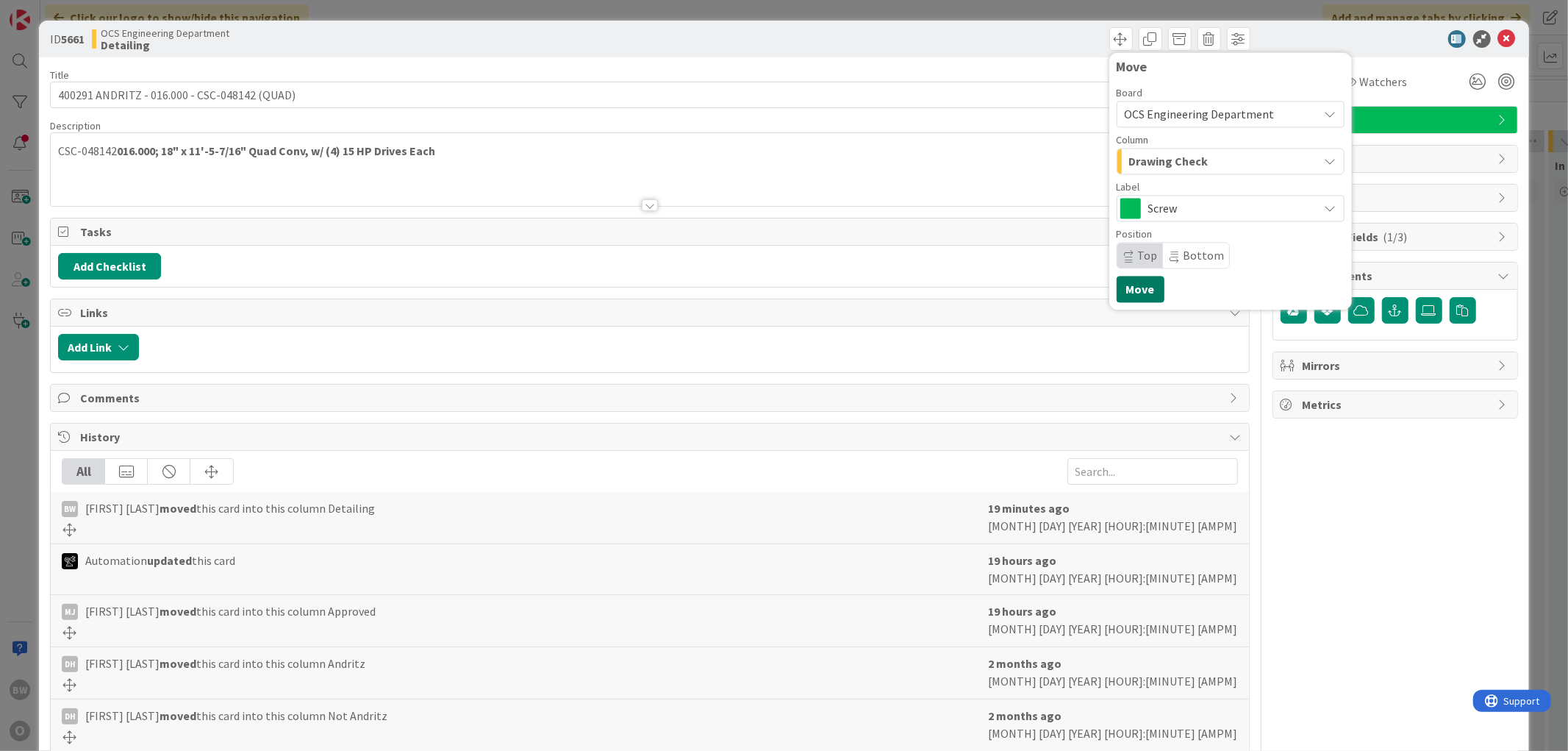 click on "Move" at bounding box center [1140, 289] 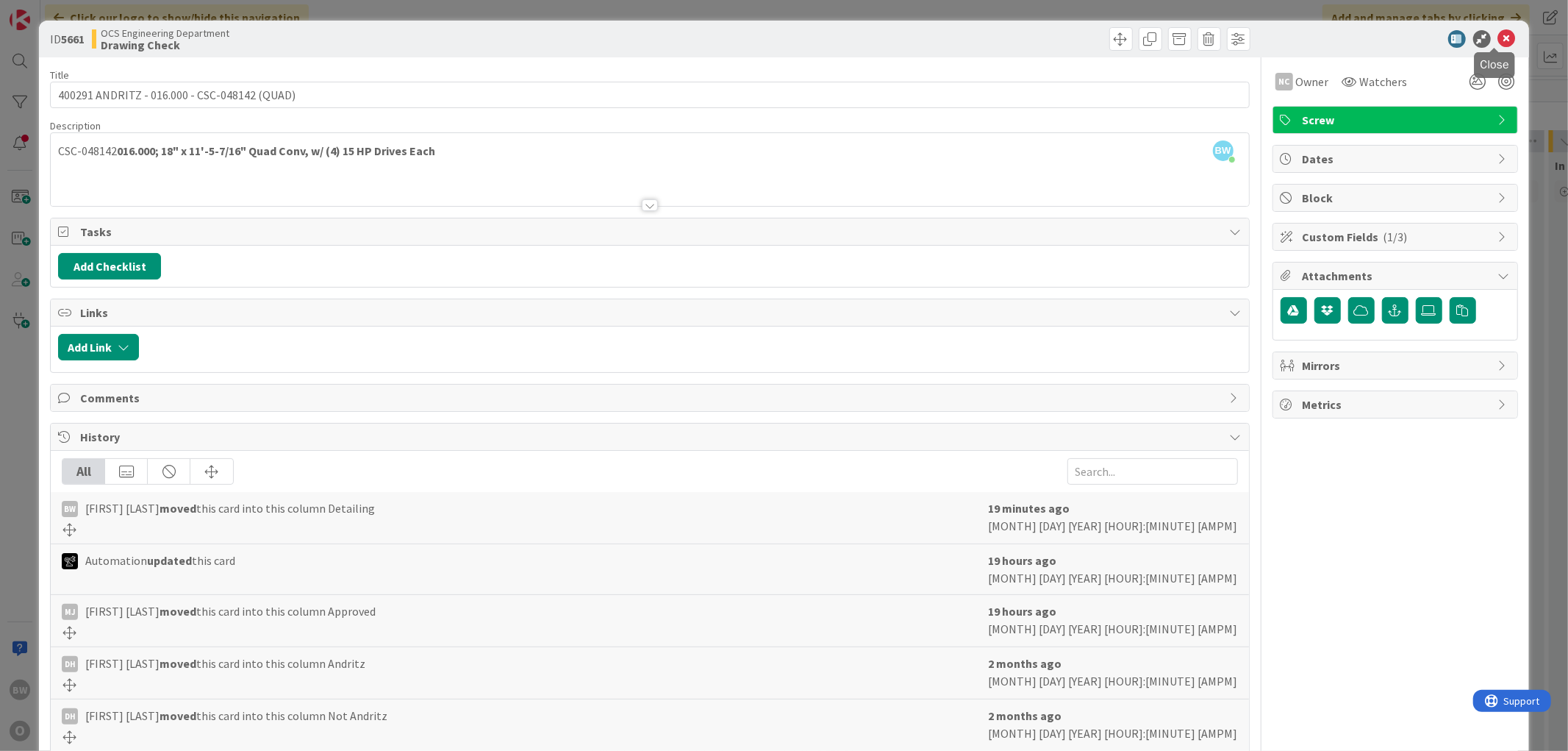click at bounding box center (1507, 39) 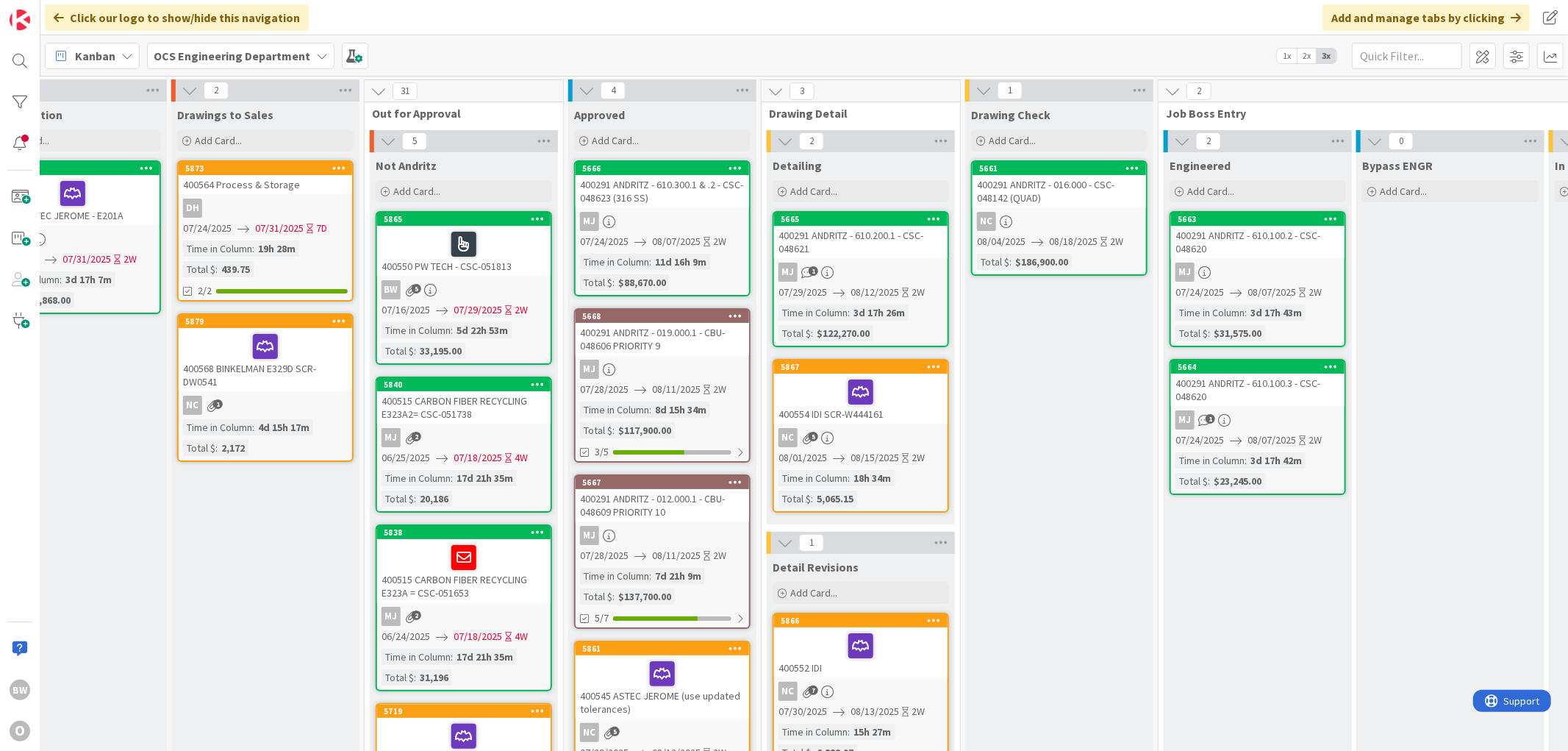 scroll, scrollTop: 0, scrollLeft: 0, axis: both 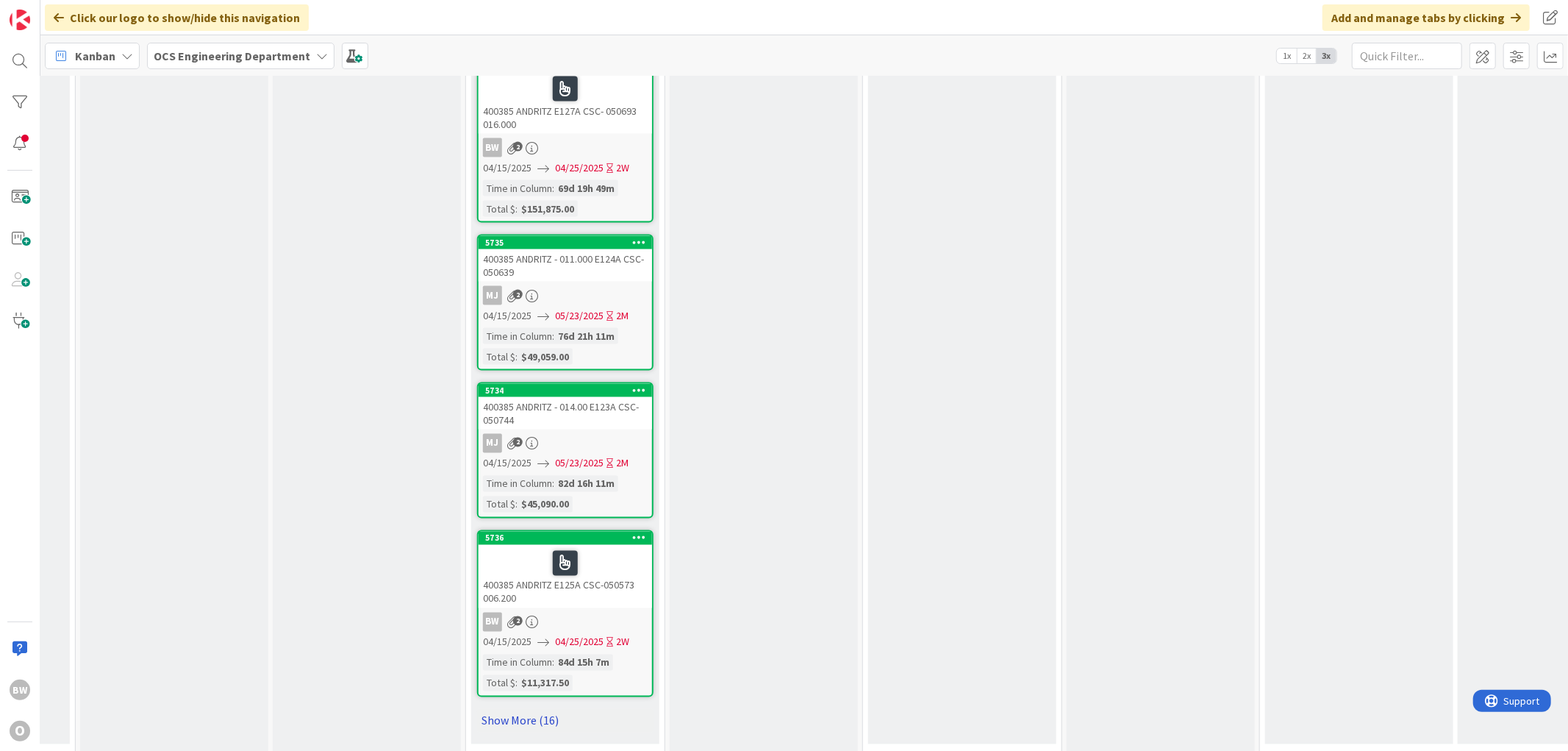 click on "Show More (16)" at bounding box center [565, 721] 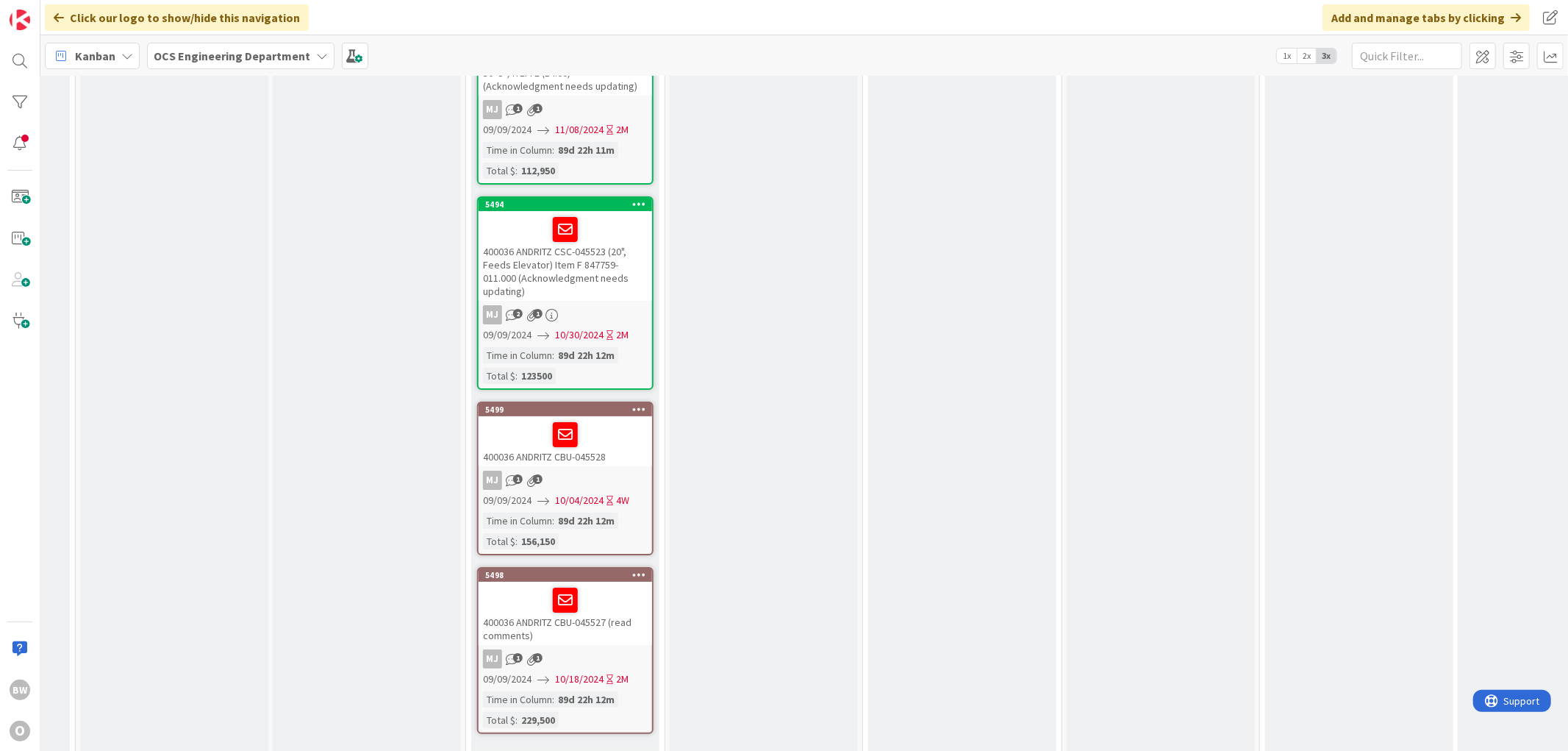 scroll, scrollTop: 4712, scrollLeft: 555, axis: both 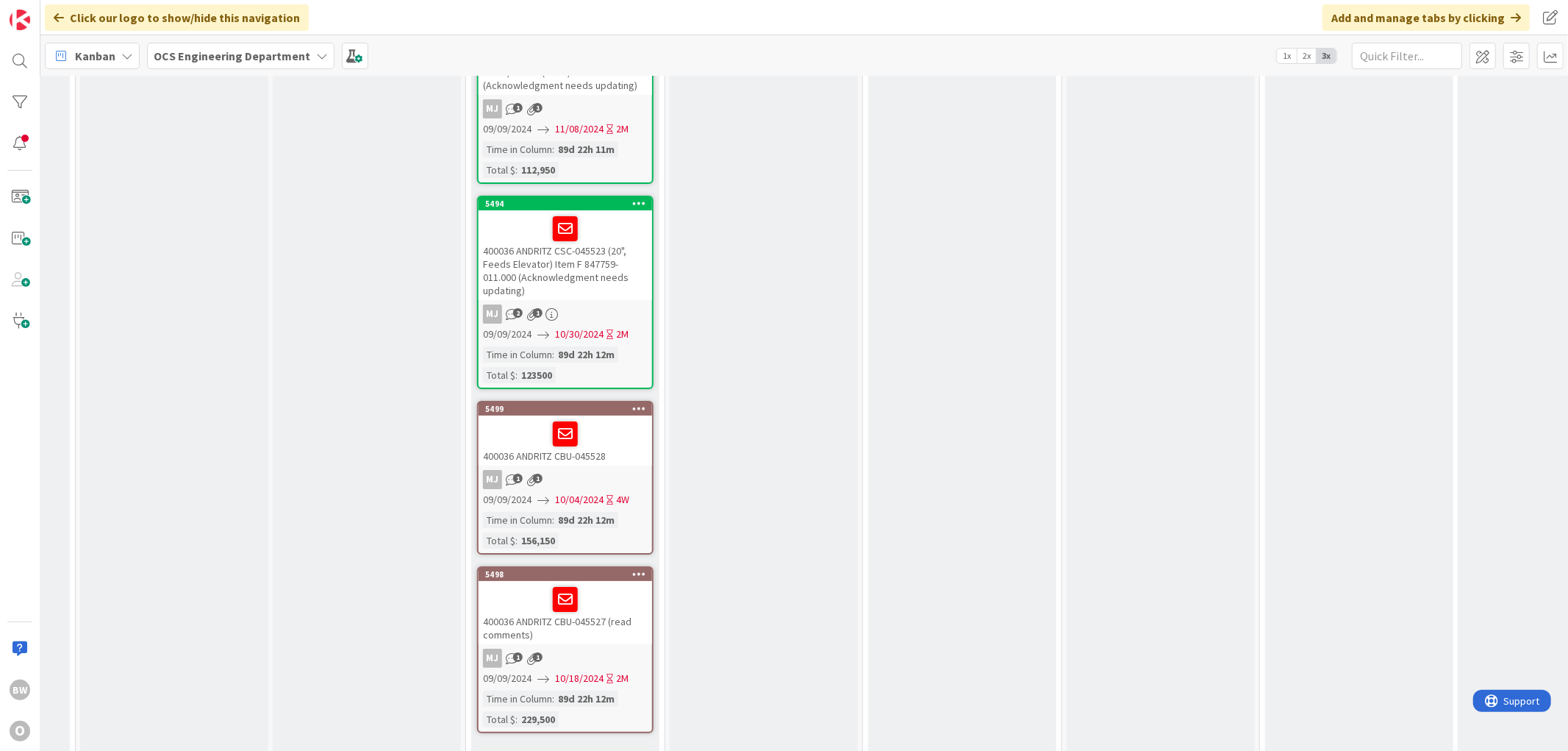 click on "Show Less (16)" at bounding box center [565, 757] 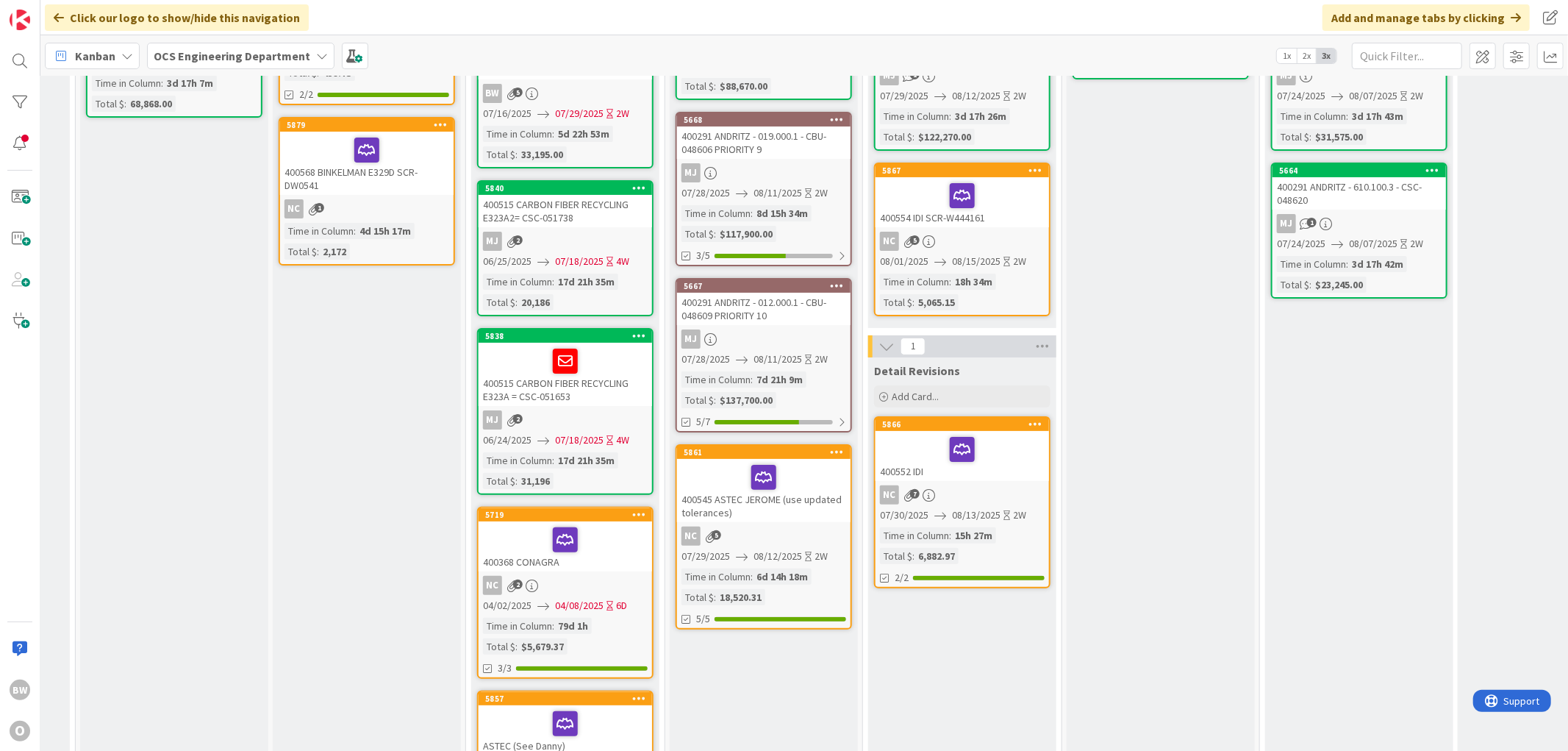 scroll, scrollTop: 0, scrollLeft: 555, axis: horizontal 